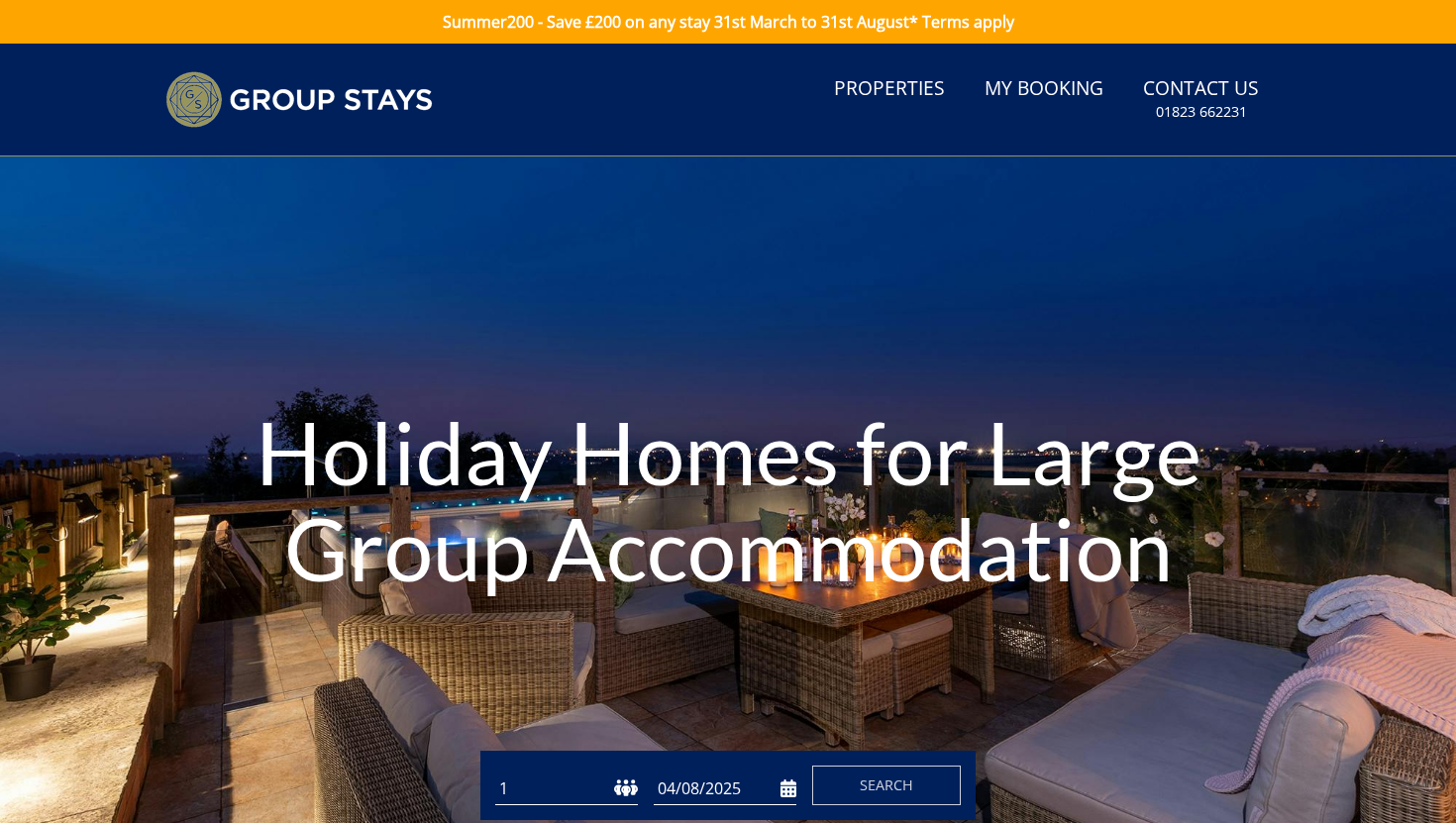 scroll, scrollTop: 0, scrollLeft: 0, axis: both 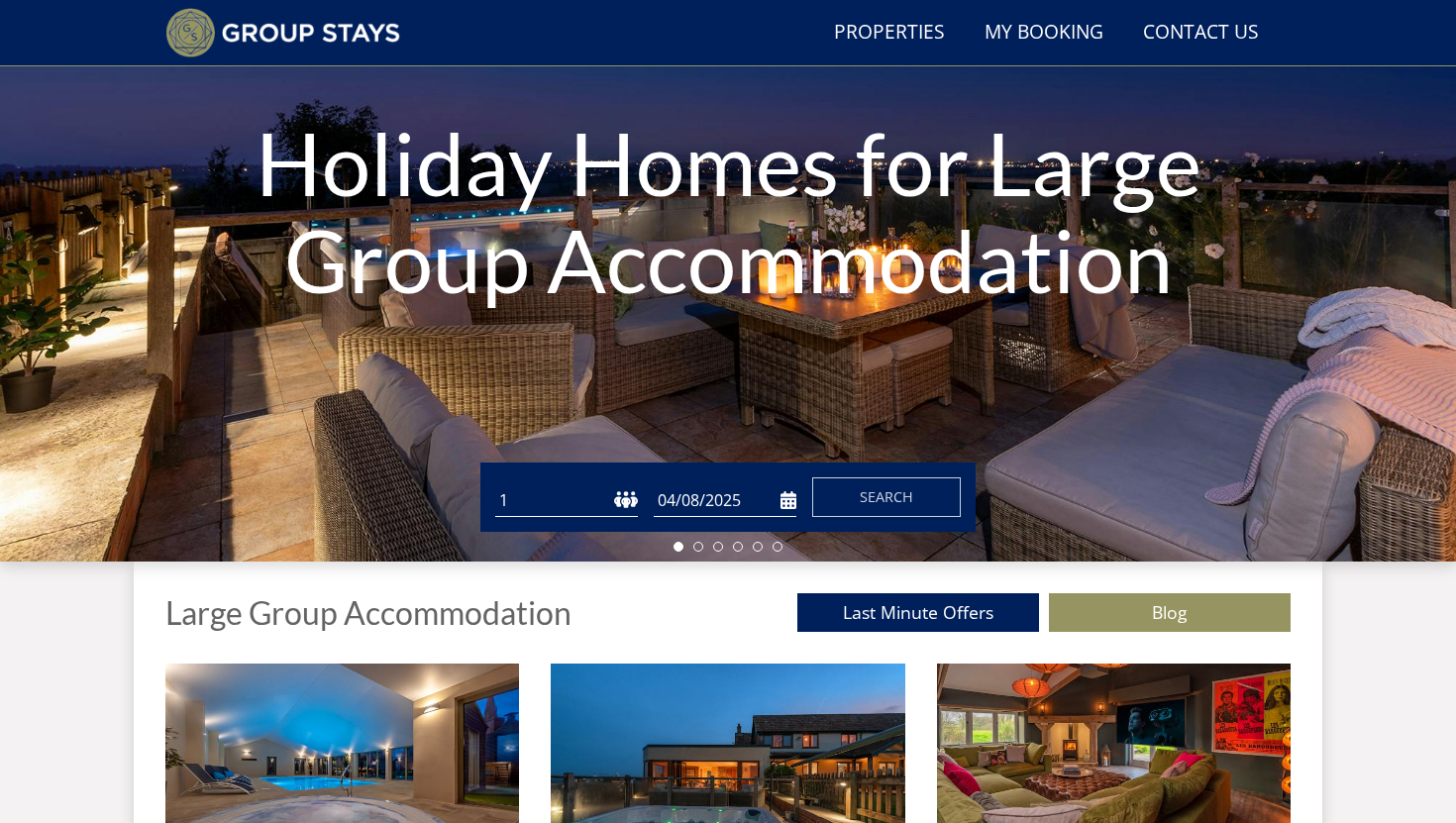 click on "1
2
3
4
5
6
7
8
9
10
11
12
13
14
15
16
17
18
19
20
21
22
23
24
25
26
27
28
29
30
31
32
33
34
35
36
37
38
39
40
41
42
43
44
45
46
47
48
49
50" at bounding box center (567, 500) 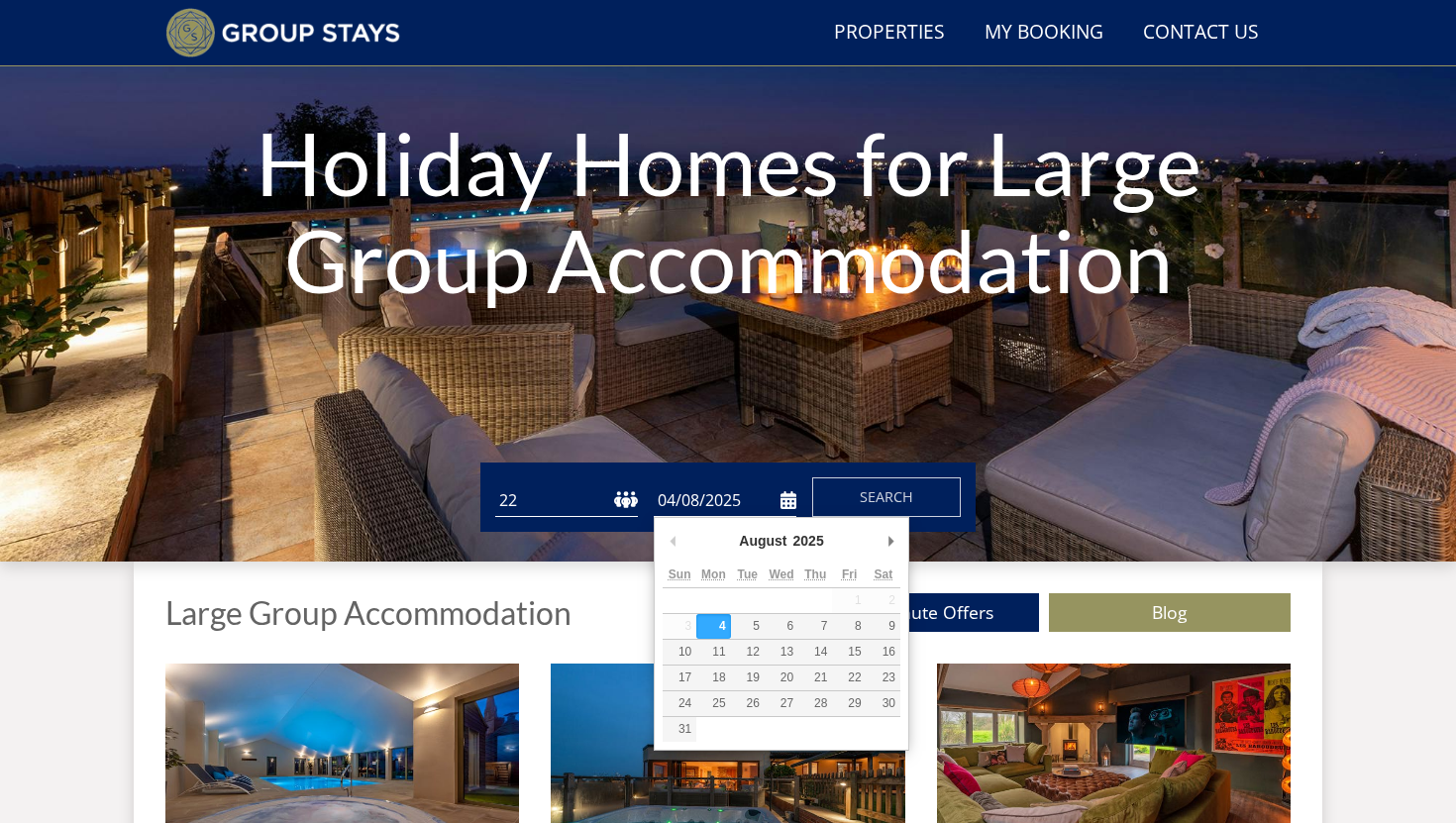 click on "04/08/2025" at bounding box center [725, 500] 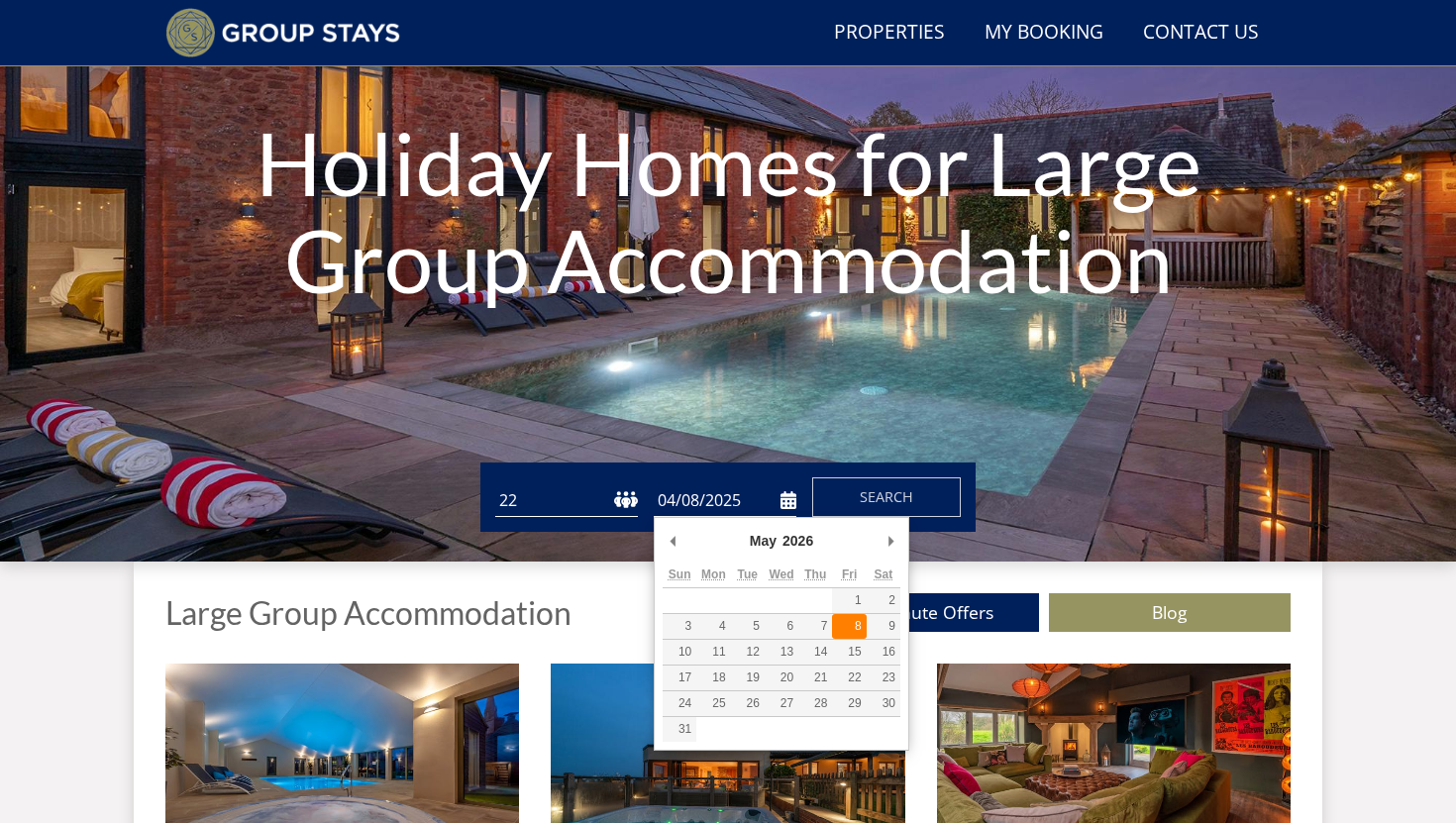 type on "[DATE]" 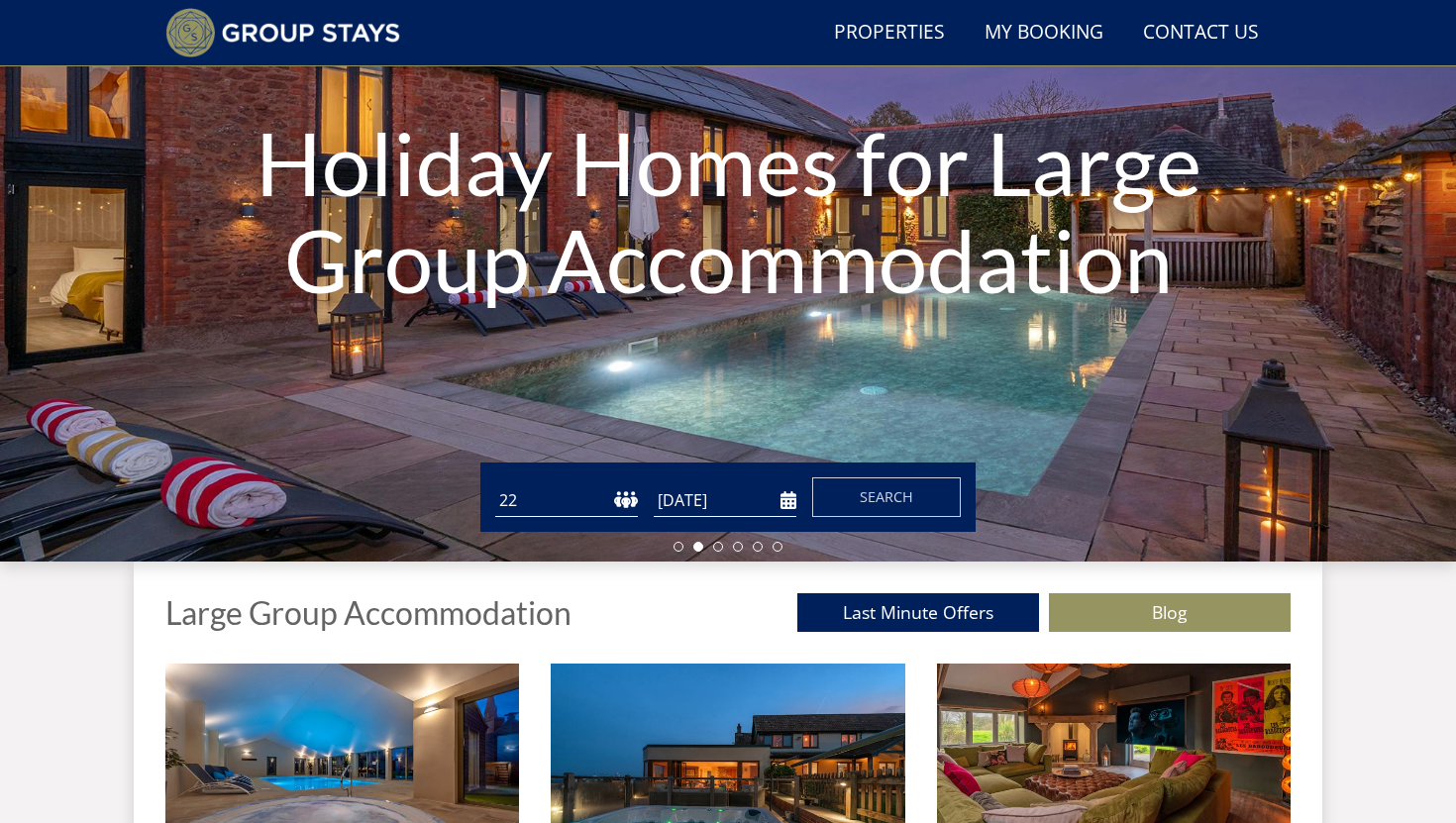 click on "[DATE]" at bounding box center [725, 500] 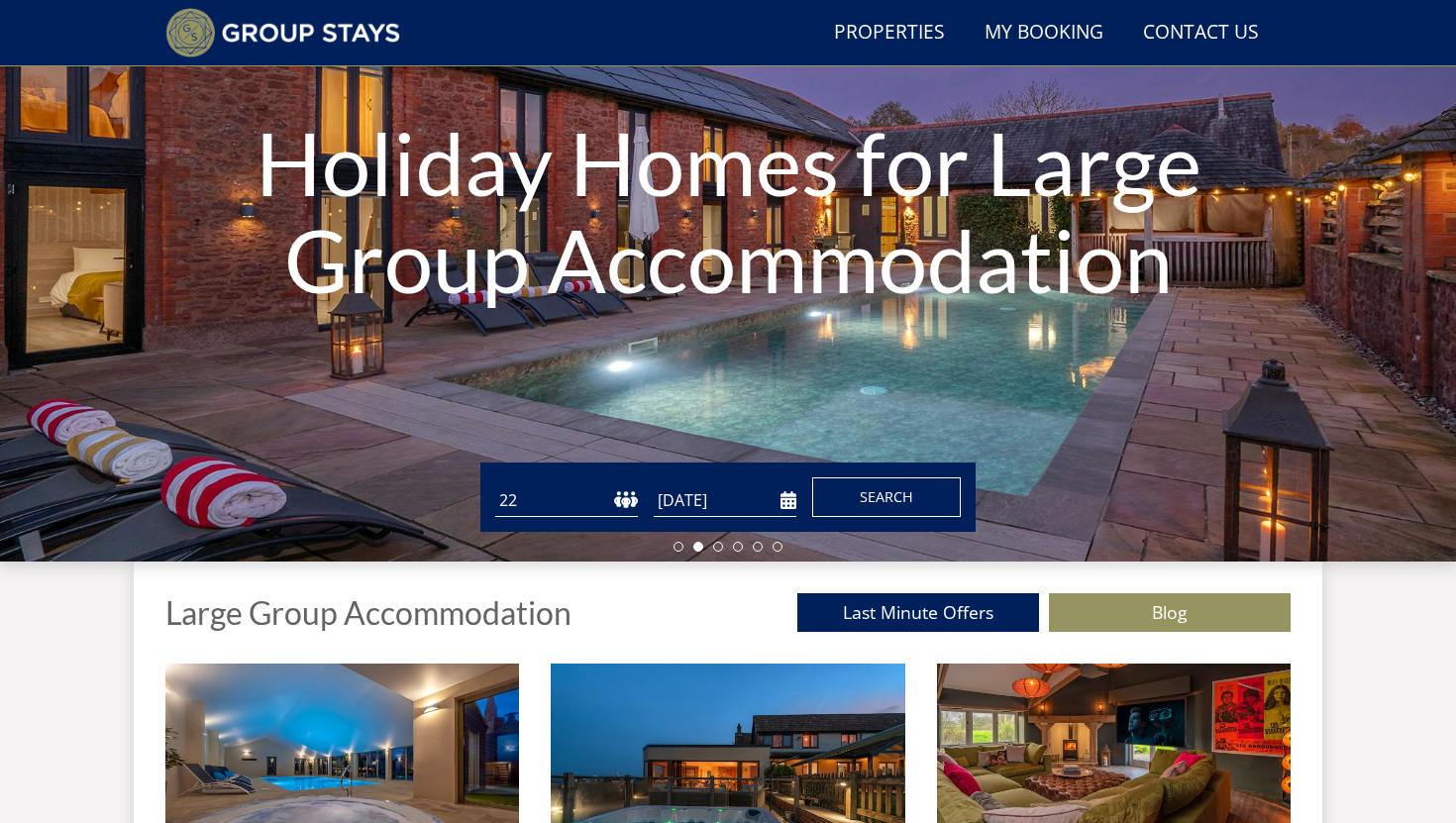click on "Search" at bounding box center [886, 496] 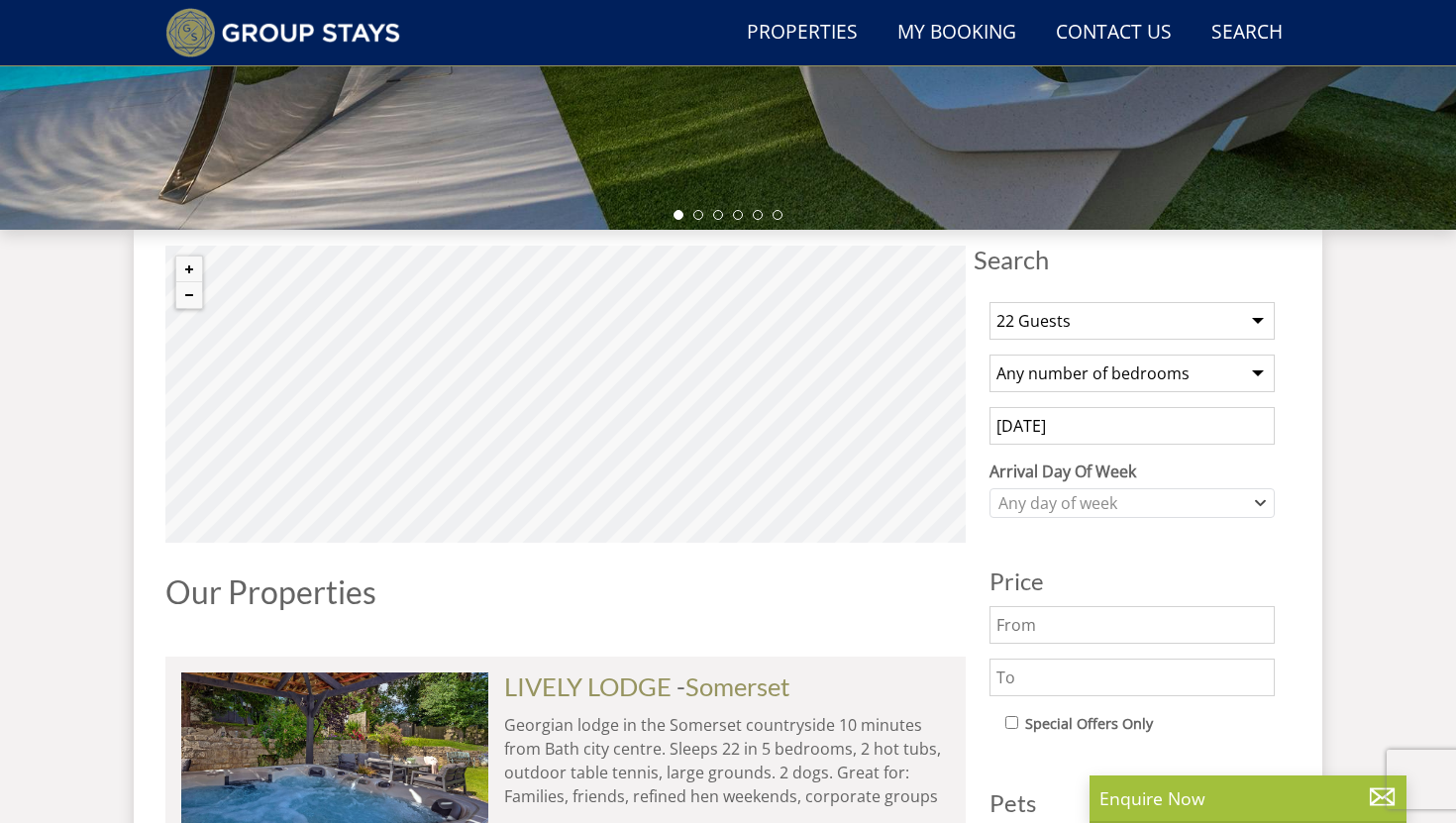 scroll, scrollTop: 590, scrollLeft: 0, axis: vertical 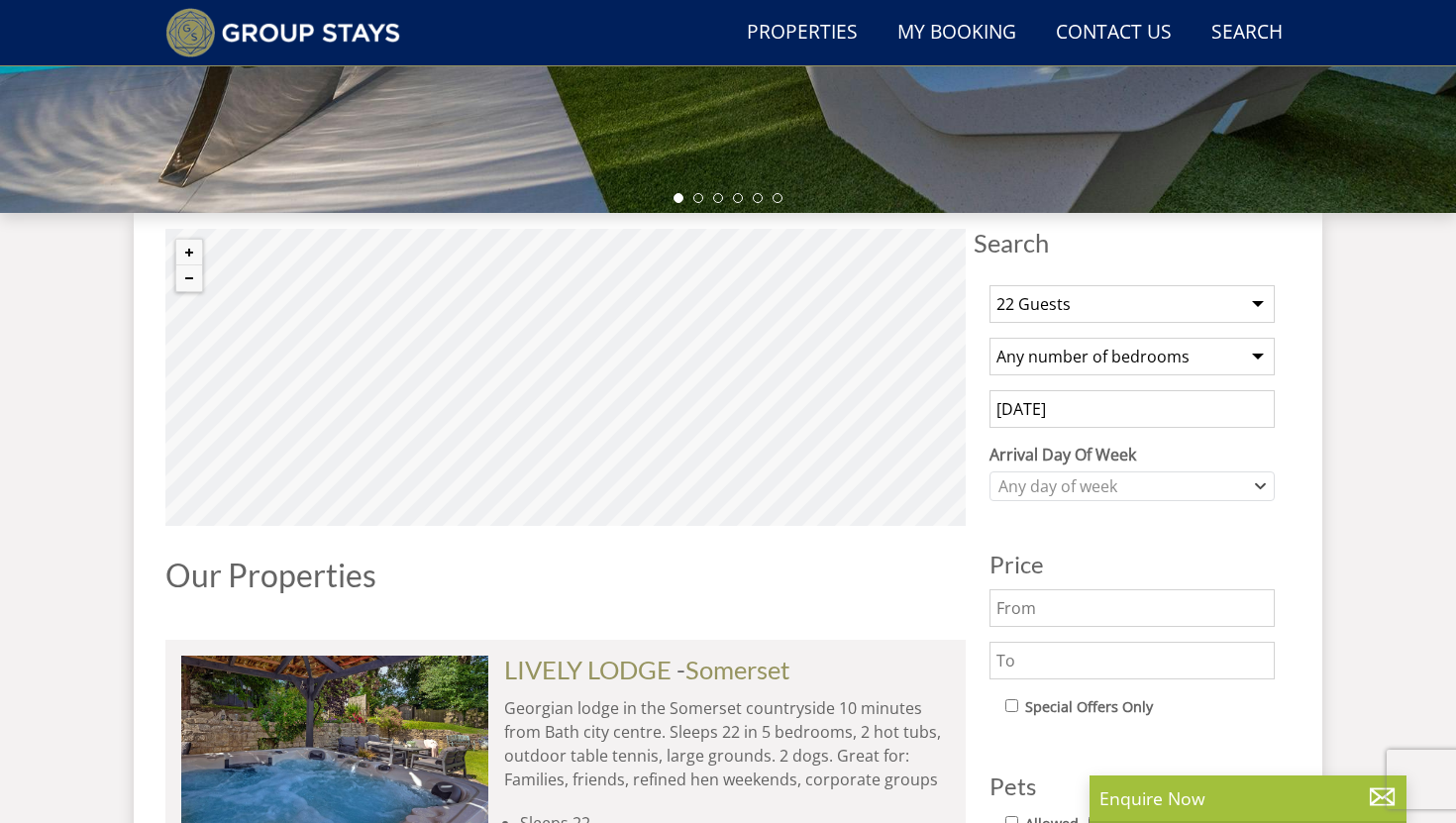 click on "Any number of bedrooms
4 Bedrooms
5 Bedrooms
6 Bedrooms
7 Bedrooms
8 Bedrooms
9 Bedrooms
10 Bedrooms
11 Bedrooms
12 Bedrooms
13 Bedrooms
14 Bedrooms
15 Bedrooms
16 Bedrooms" at bounding box center [1132, 357] 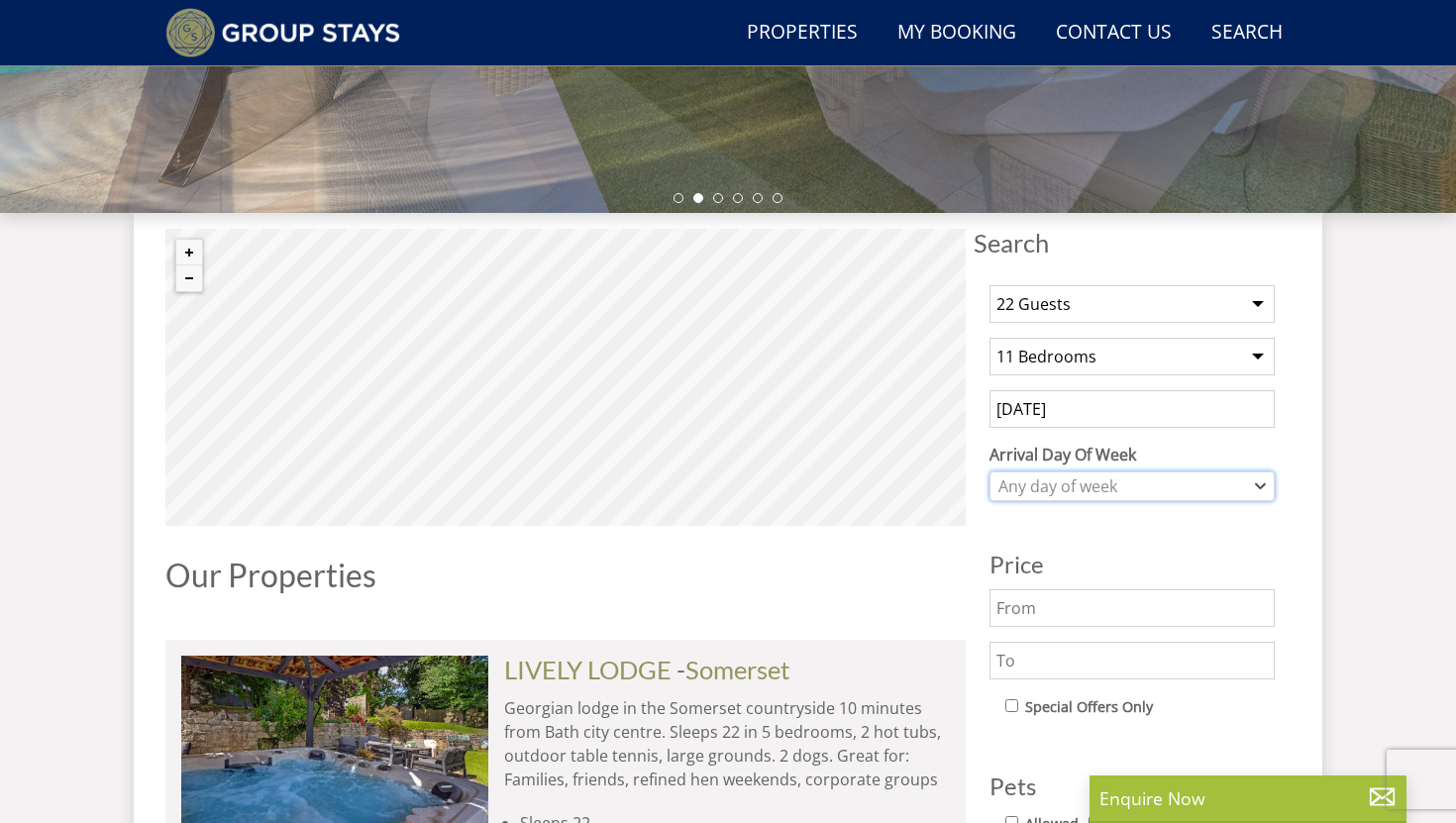 click on "Any day of week" at bounding box center (1121, 486) 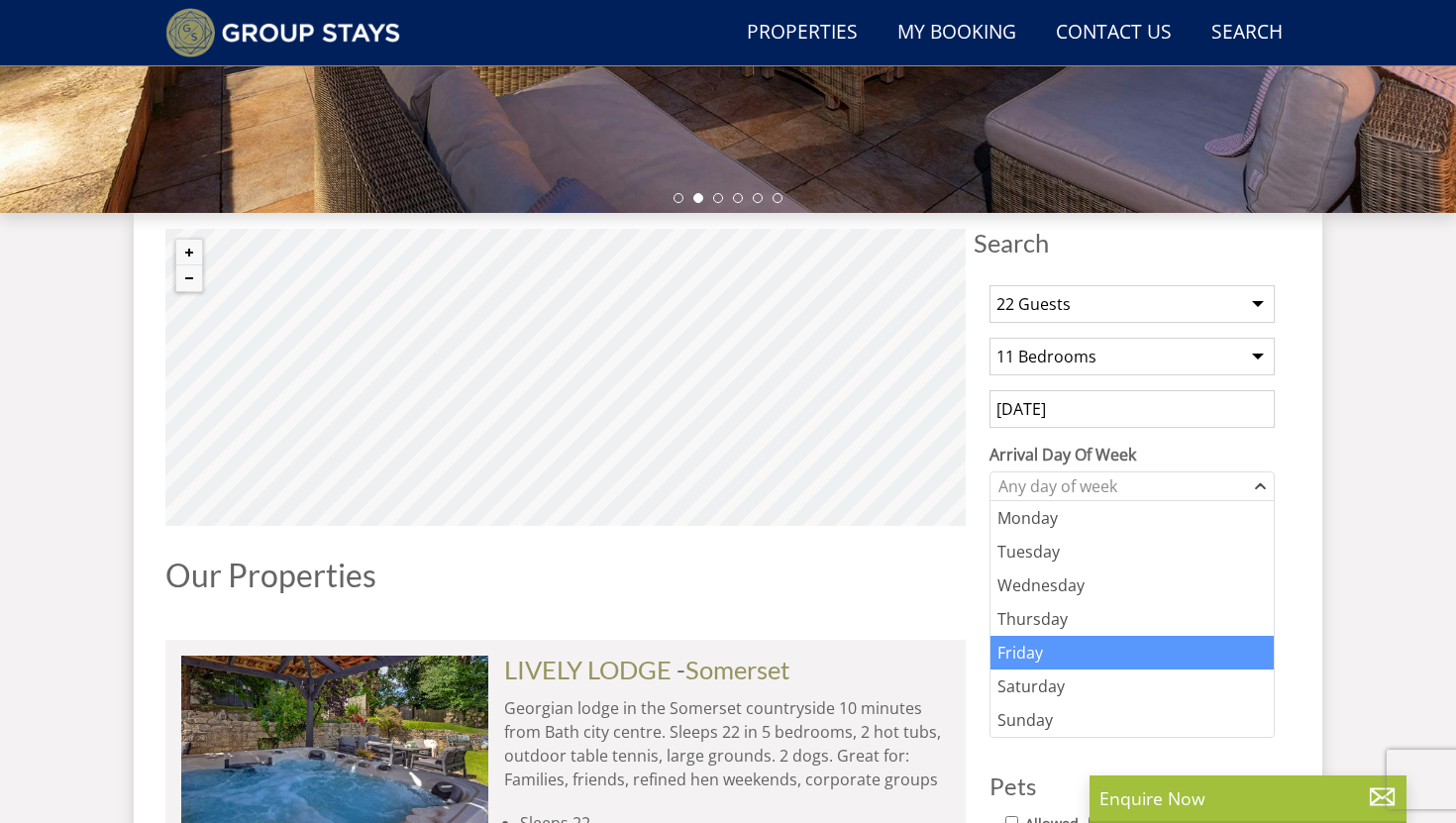 click on "Friday" at bounding box center (1132, 653) 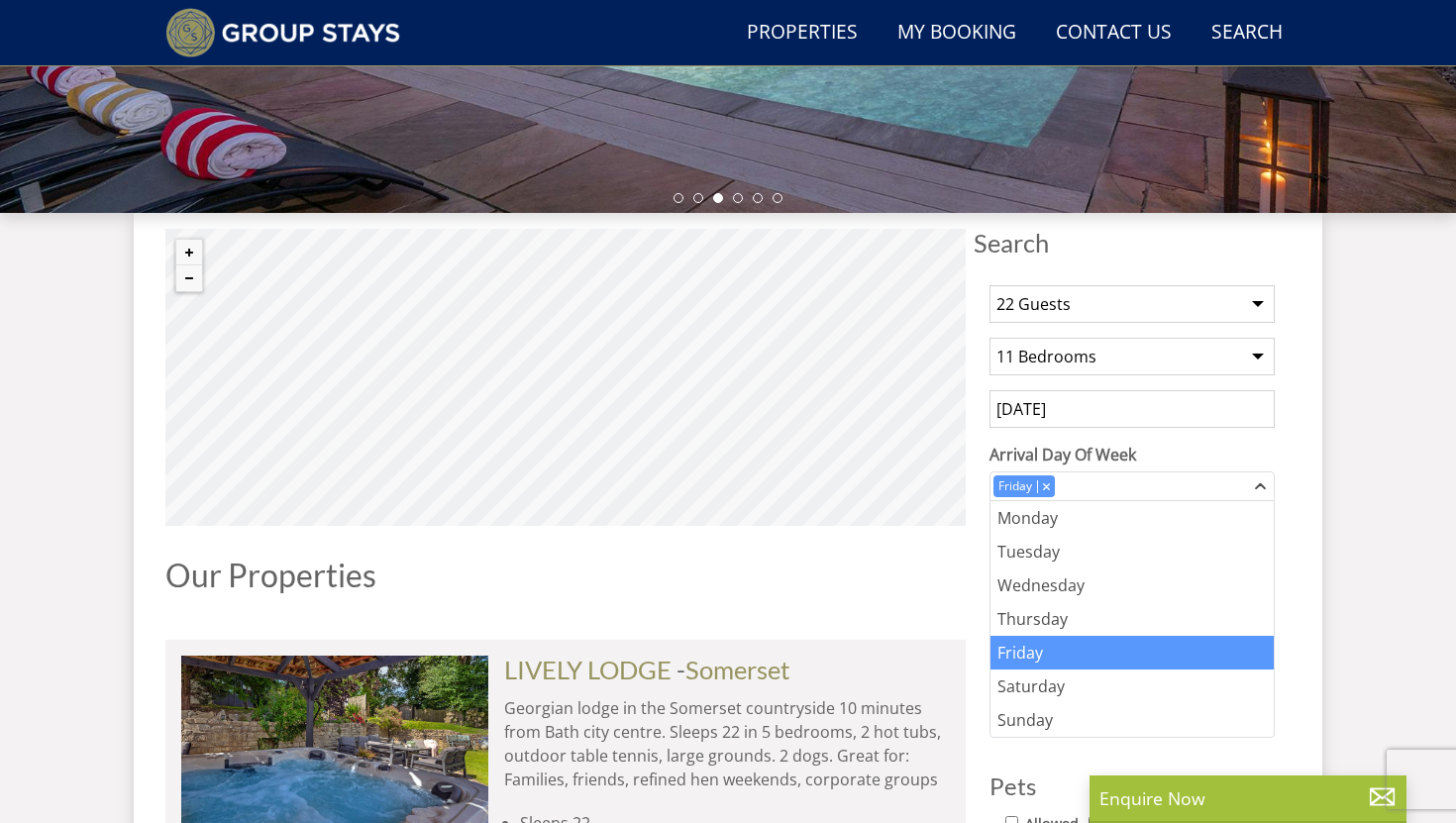 click on "Date
[DATE]
Search" at bounding box center [728, 3191] 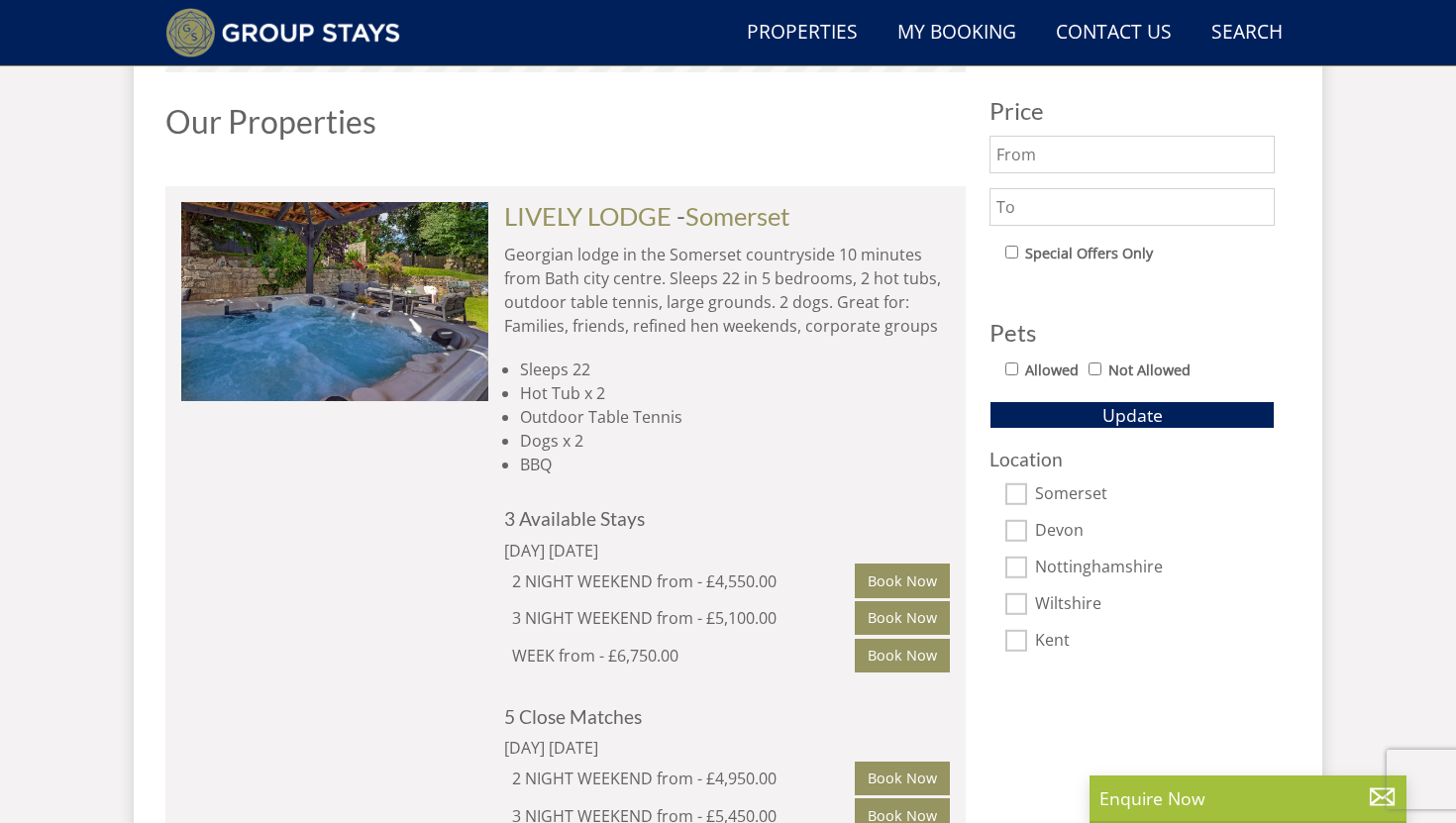 scroll, scrollTop: 1052, scrollLeft: 0, axis: vertical 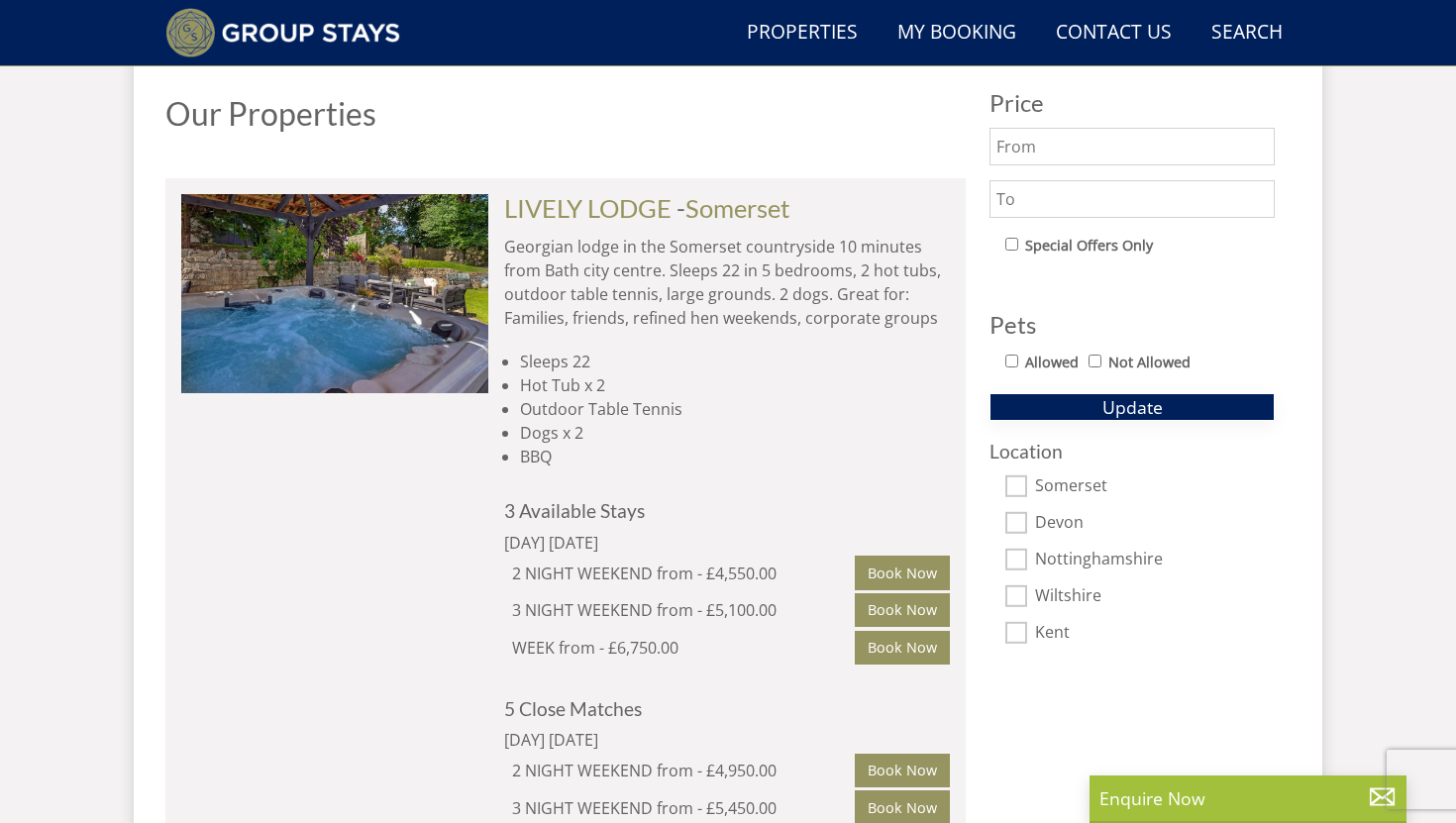 click on "Update" at bounding box center [1132, 407] 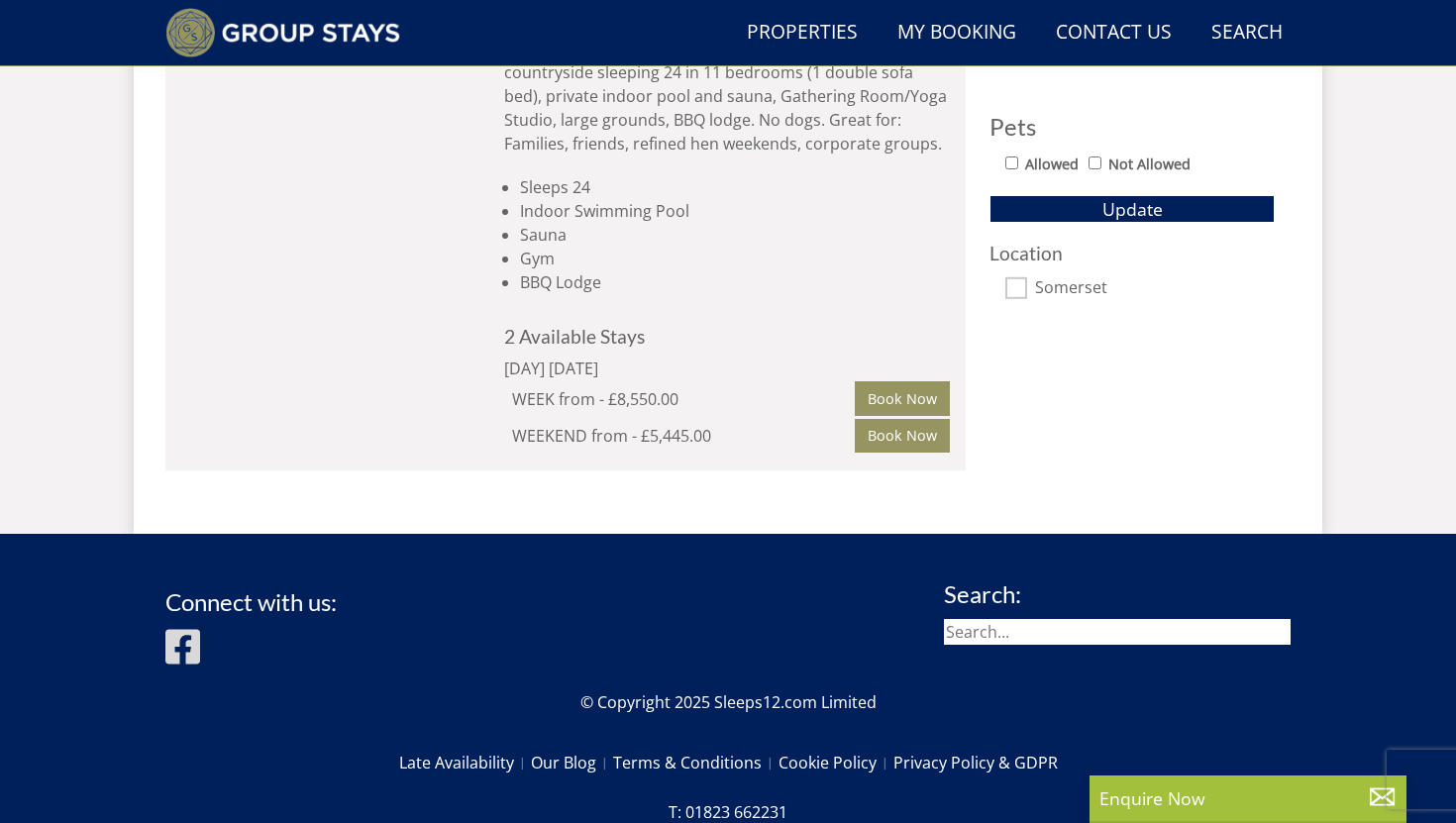 scroll, scrollTop: 1408, scrollLeft: 0, axis: vertical 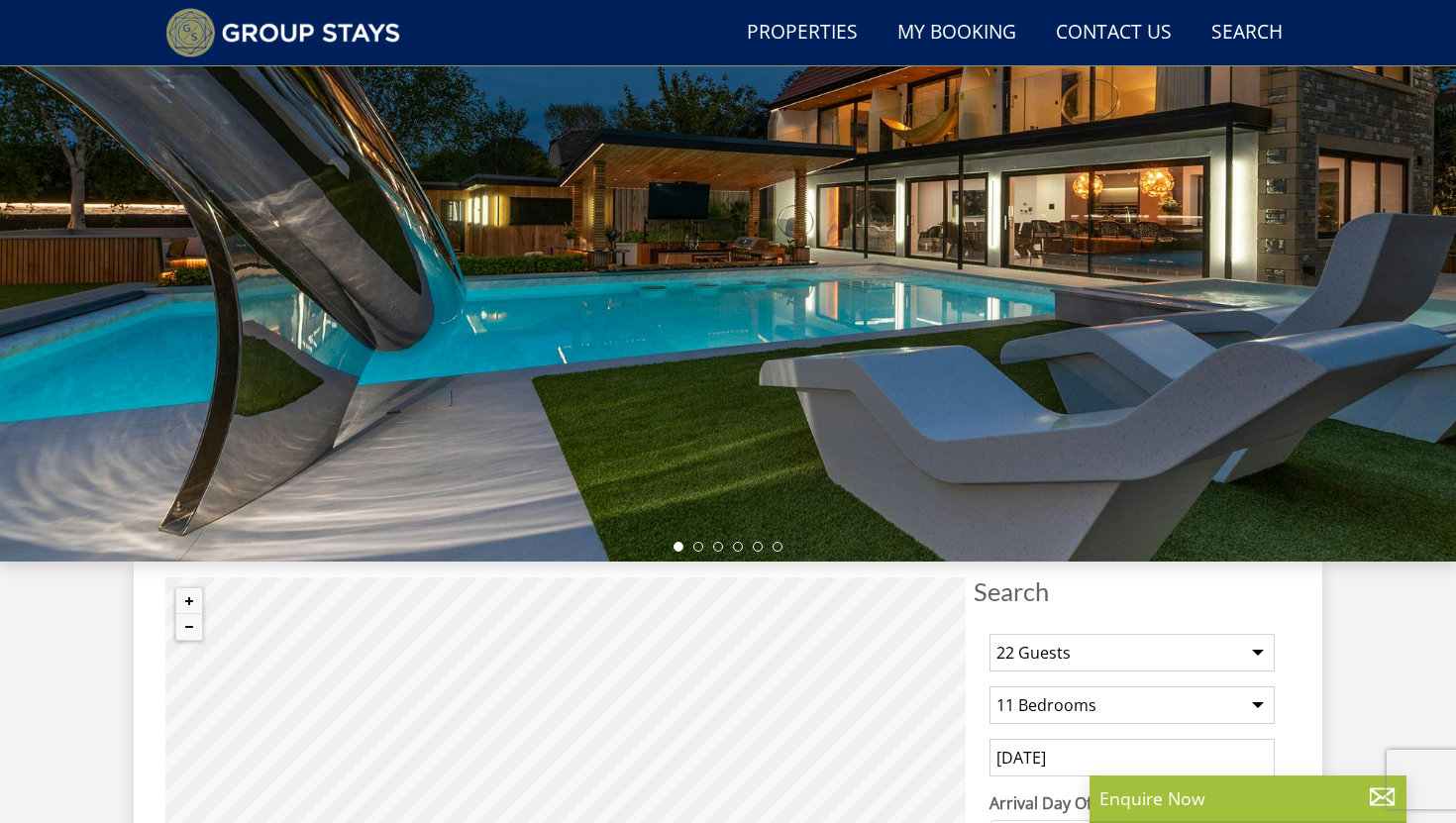 select on "22" 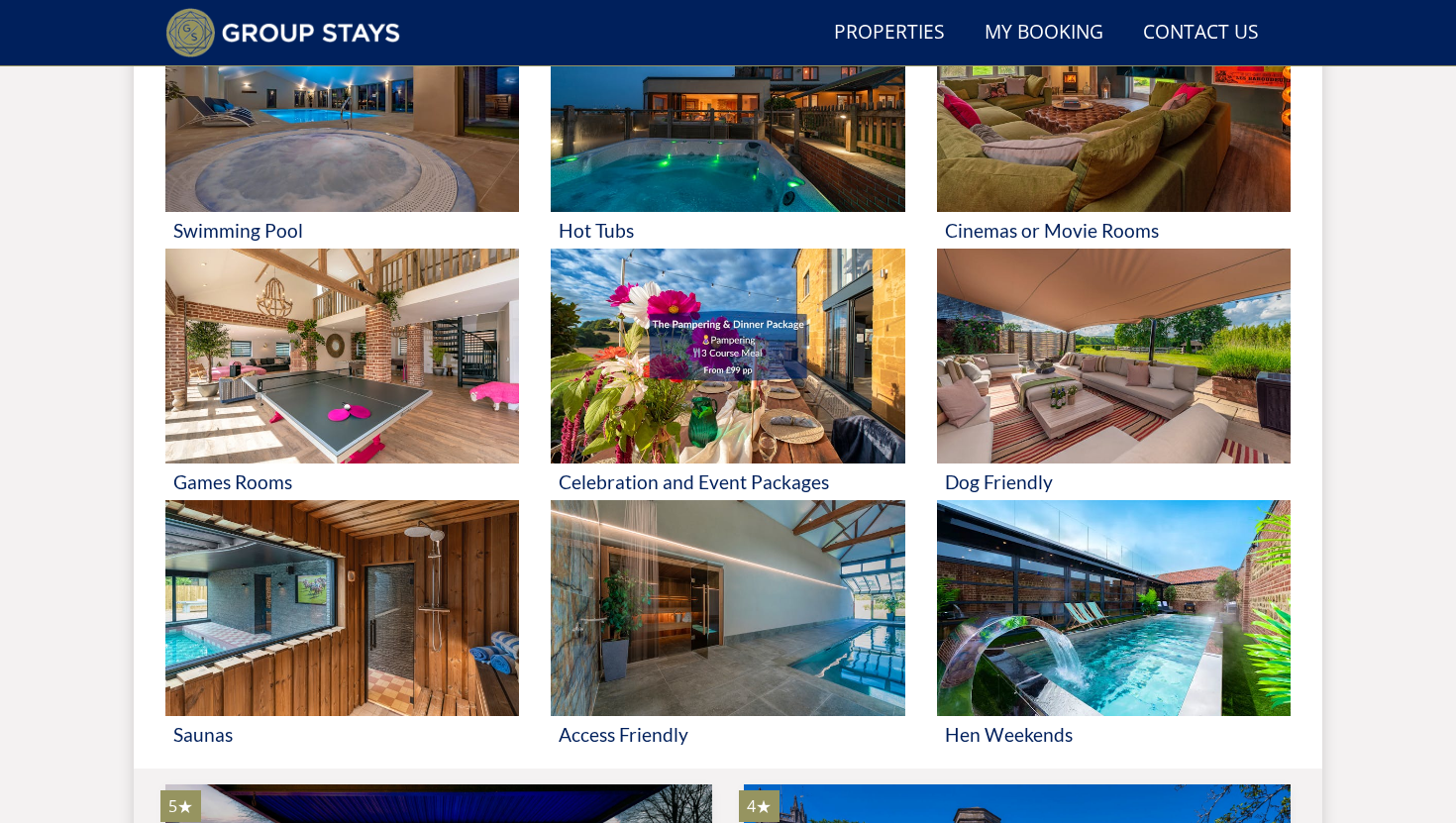 scroll, scrollTop: 902, scrollLeft: 0, axis: vertical 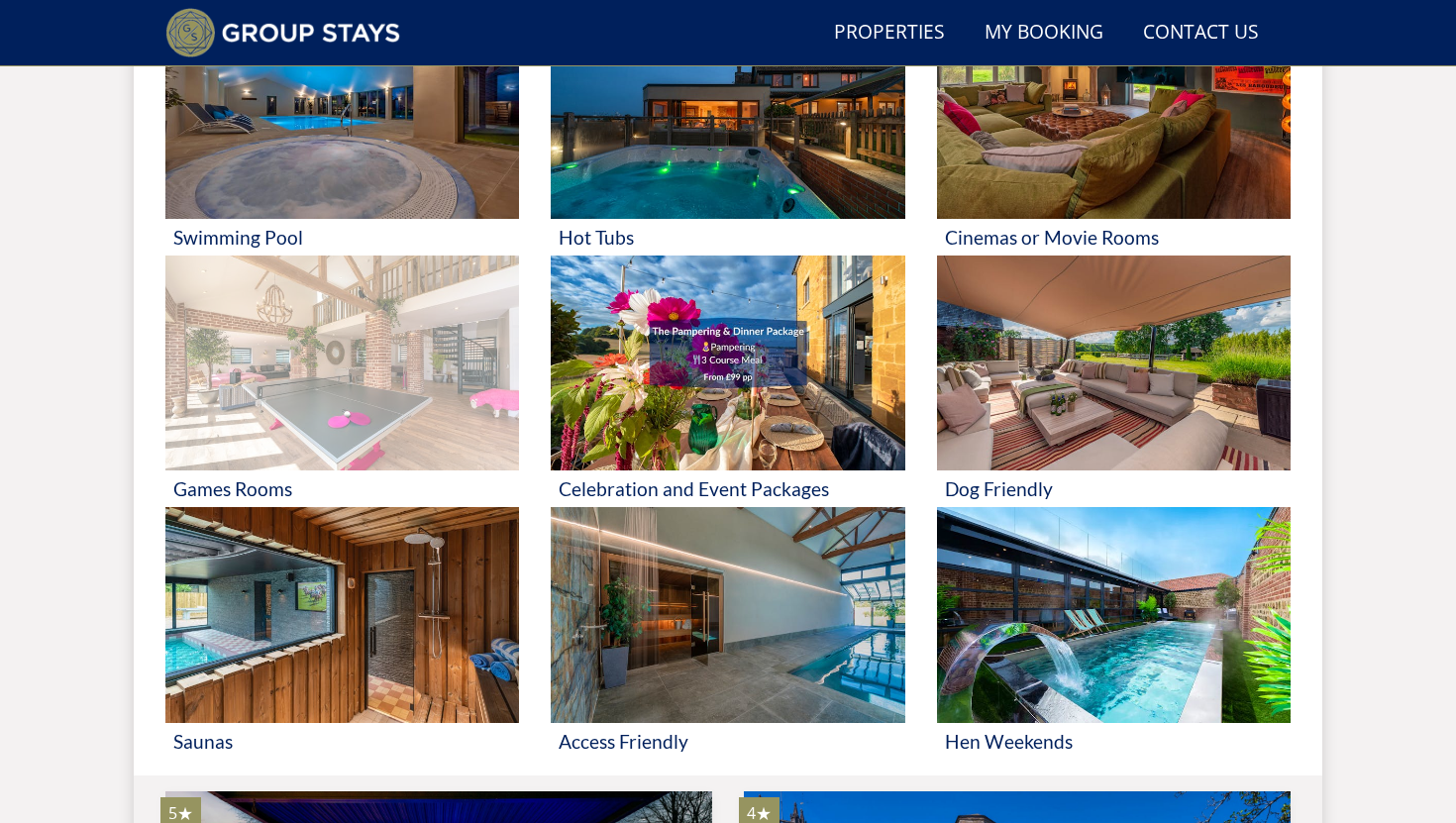 click at bounding box center [342, 363] 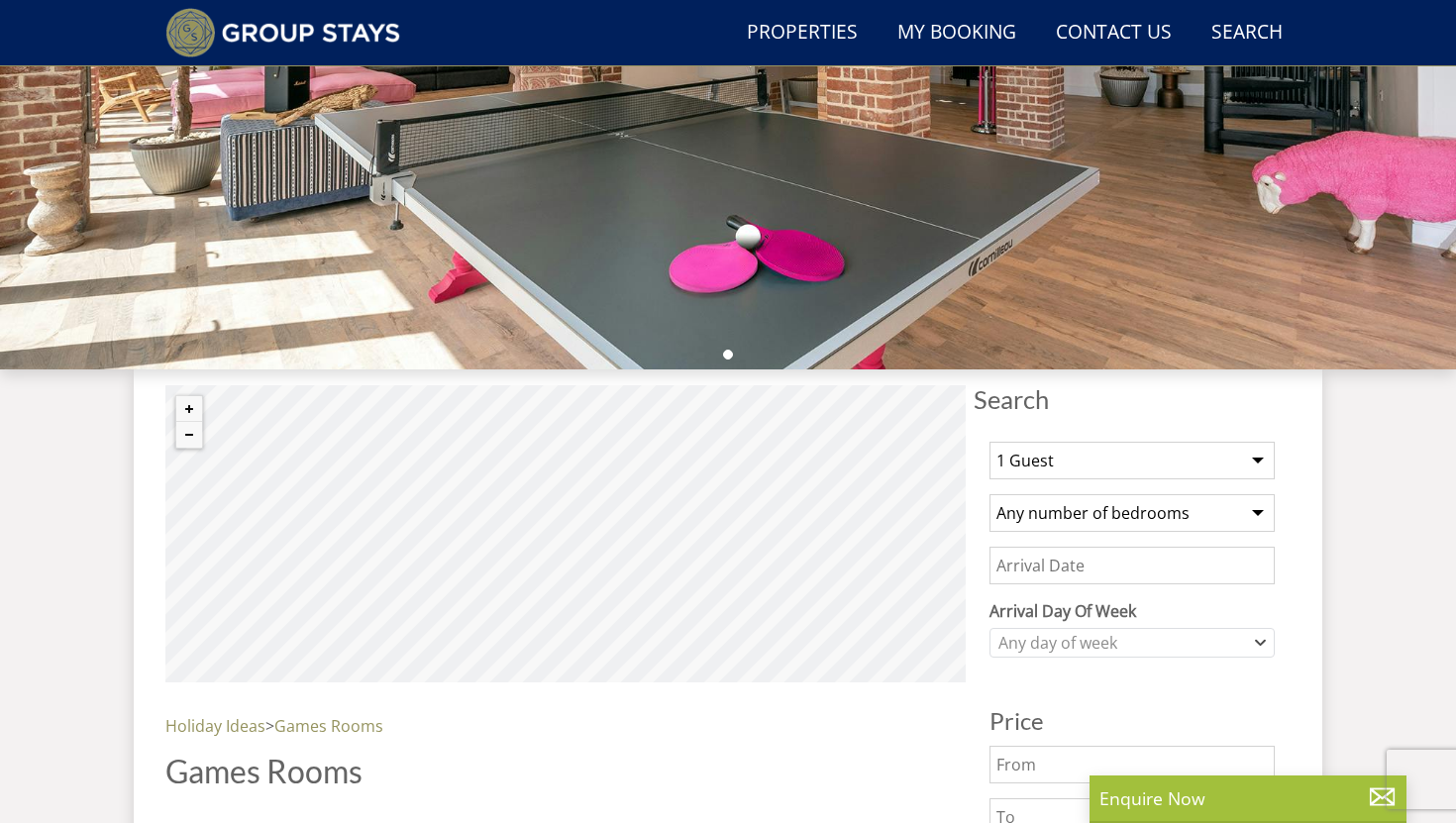 scroll, scrollTop: 445, scrollLeft: 0, axis: vertical 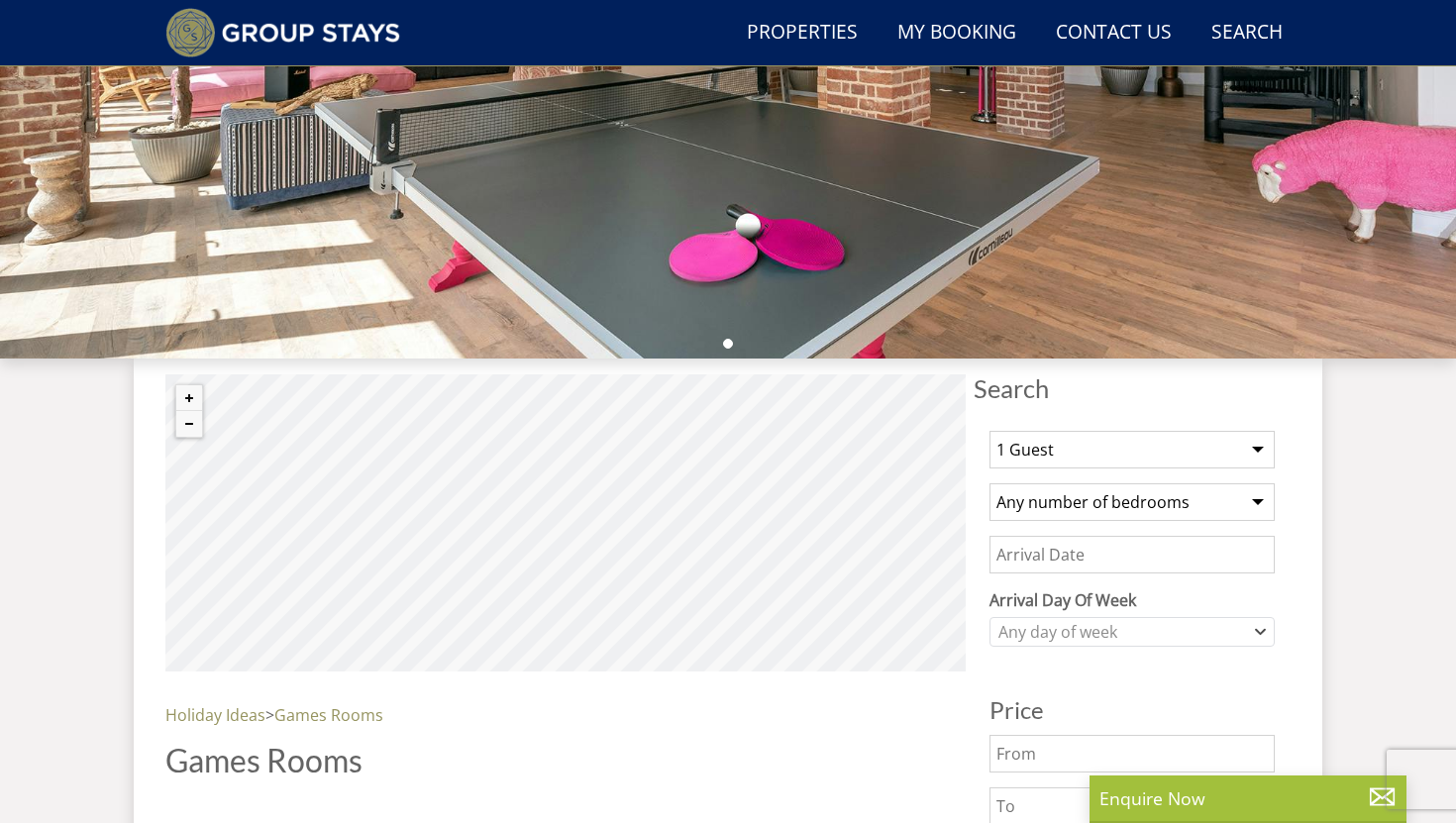 click on "Any number of bedrooms
4 Bedrooms
5 Bedrooms
6 Bedrooms
7 Bedrooms
8 Bedrooms
9 Bedrooms
10 Bedrooms
11 Bedrooms
12 Bedrooms
13 Bedrooms
14 Bedrooms
15 Bedrooms
16 Bedrooms" at bounding box center (1132, 502) 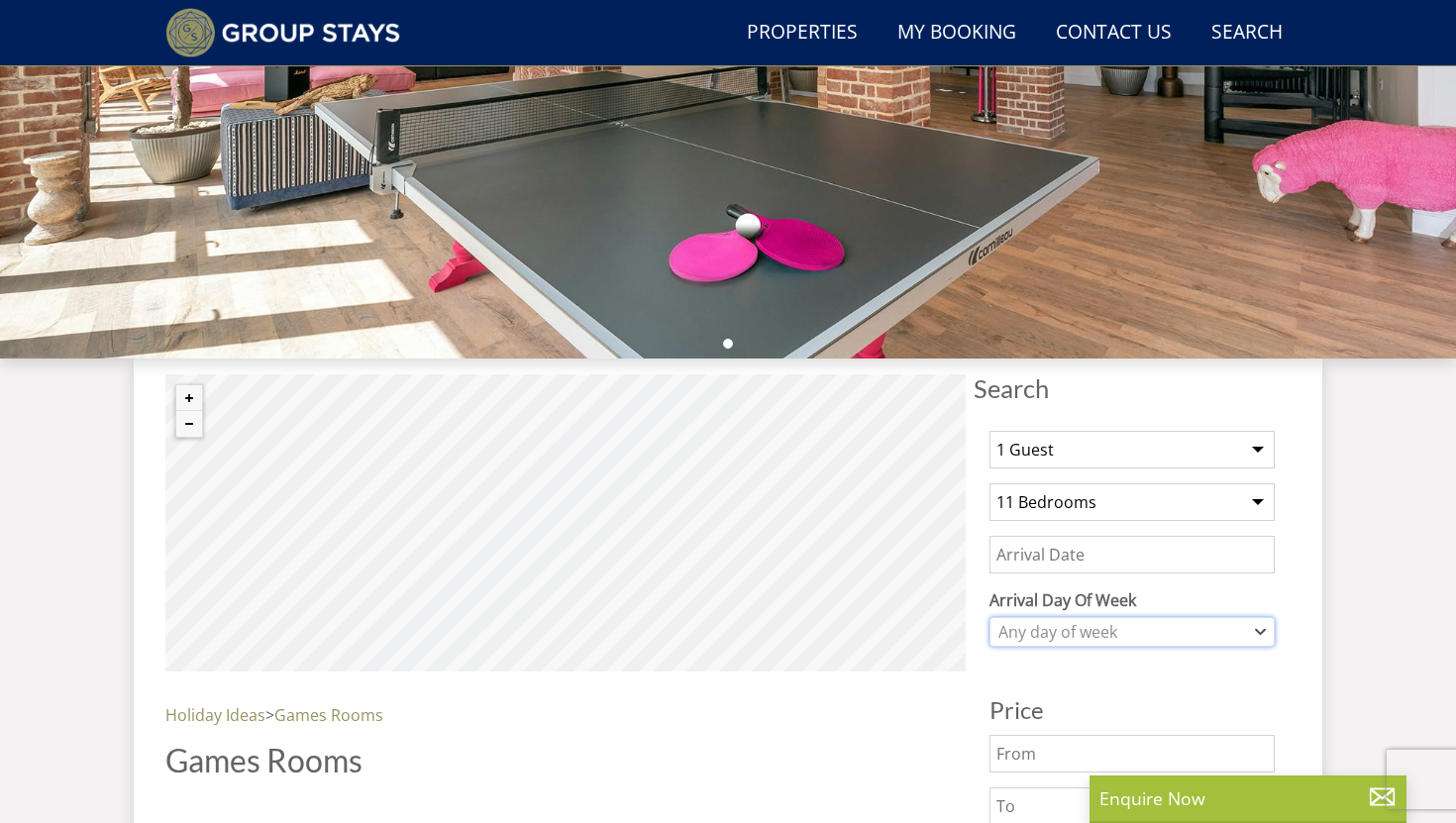 click on "Any day of week" at bounding box center [1121, 632] 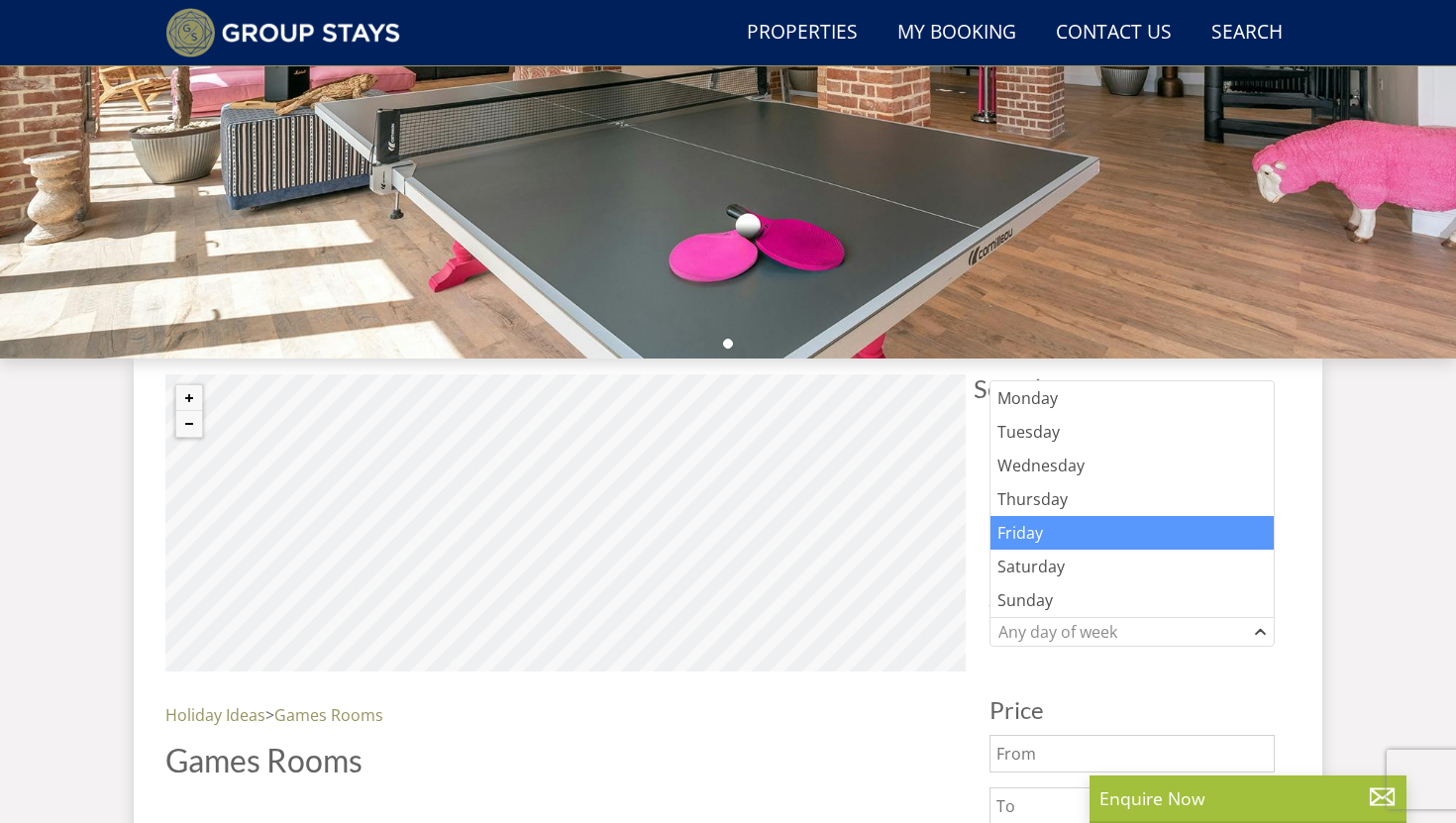 click on "Friday" at bounding box center [1132, 533] 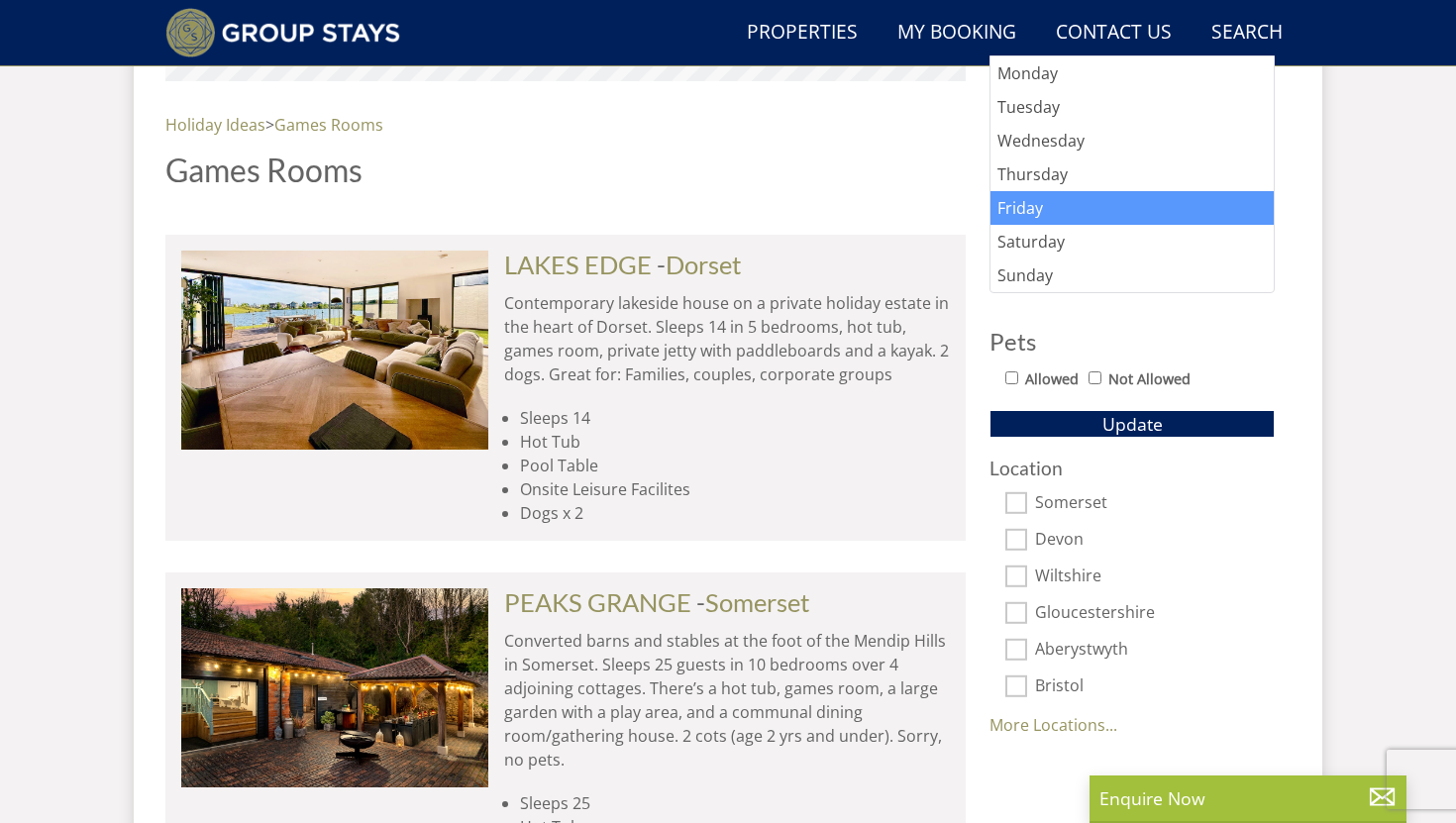 scroll, scrollTop: 1112, scrollLeft: 0, axis: vertical 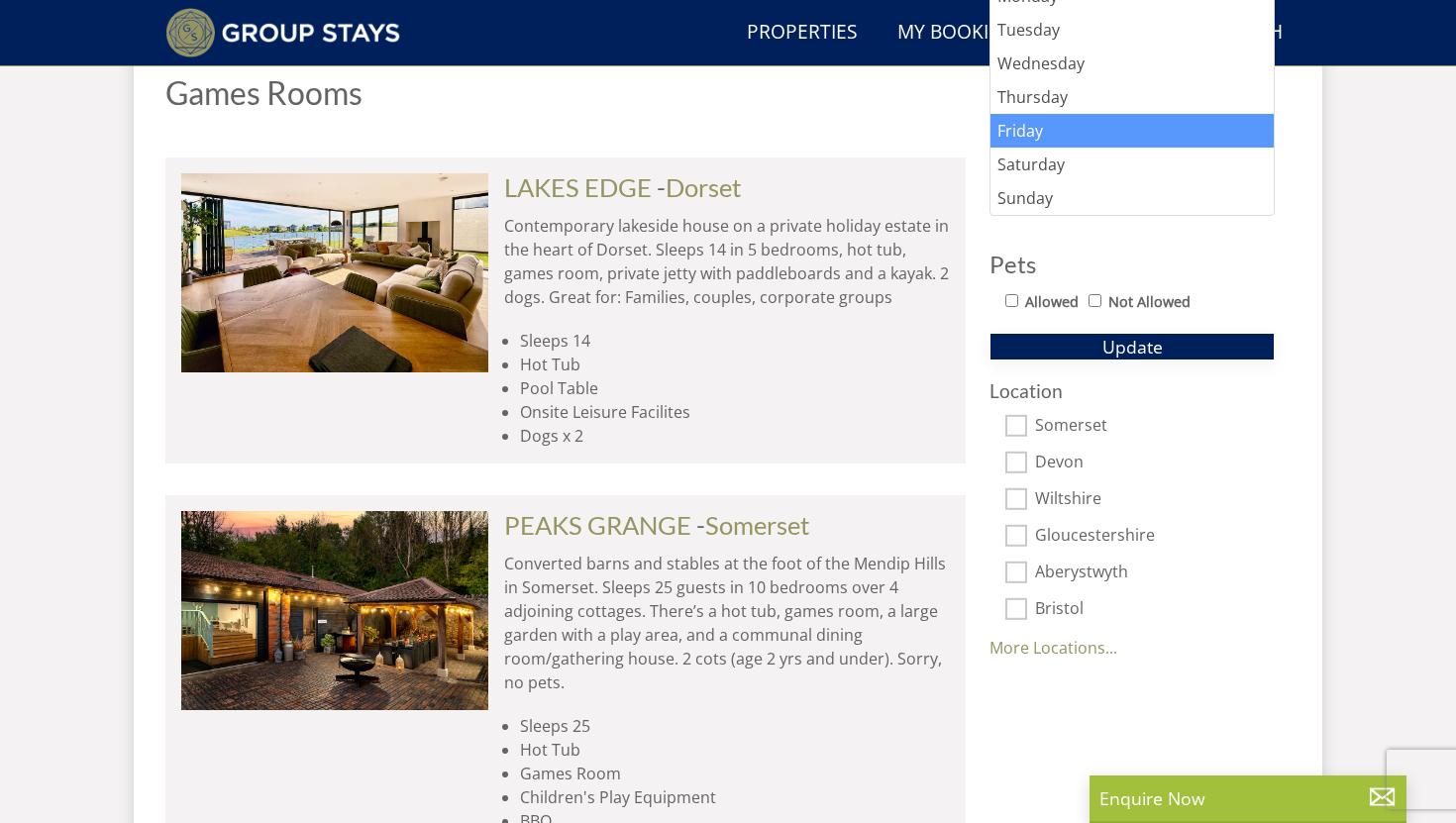 click on "Update" at bounding box center [1132, 347] 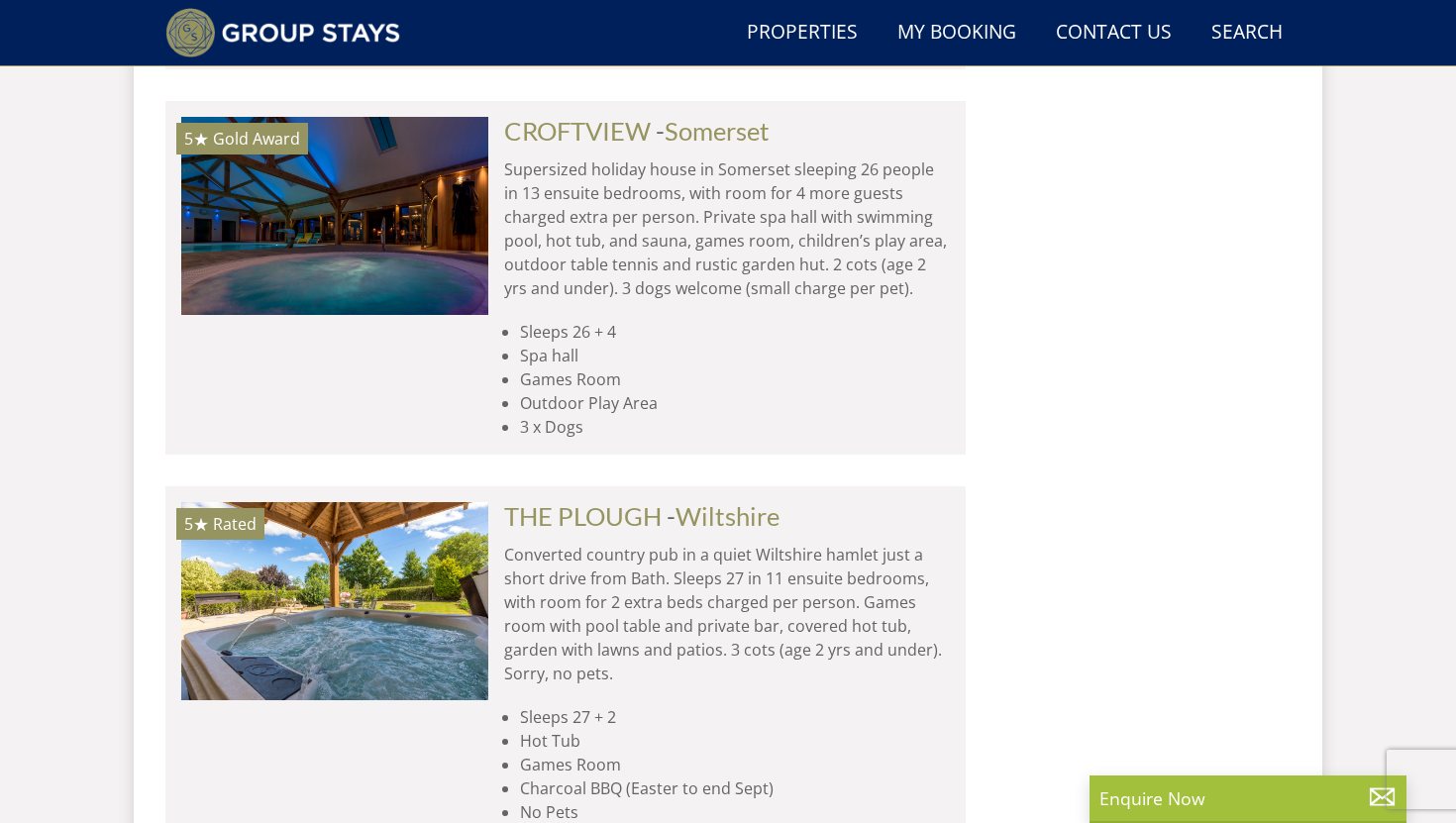 scroll, scrollTop: 1979, scrollLeft: 0, axis: vertical 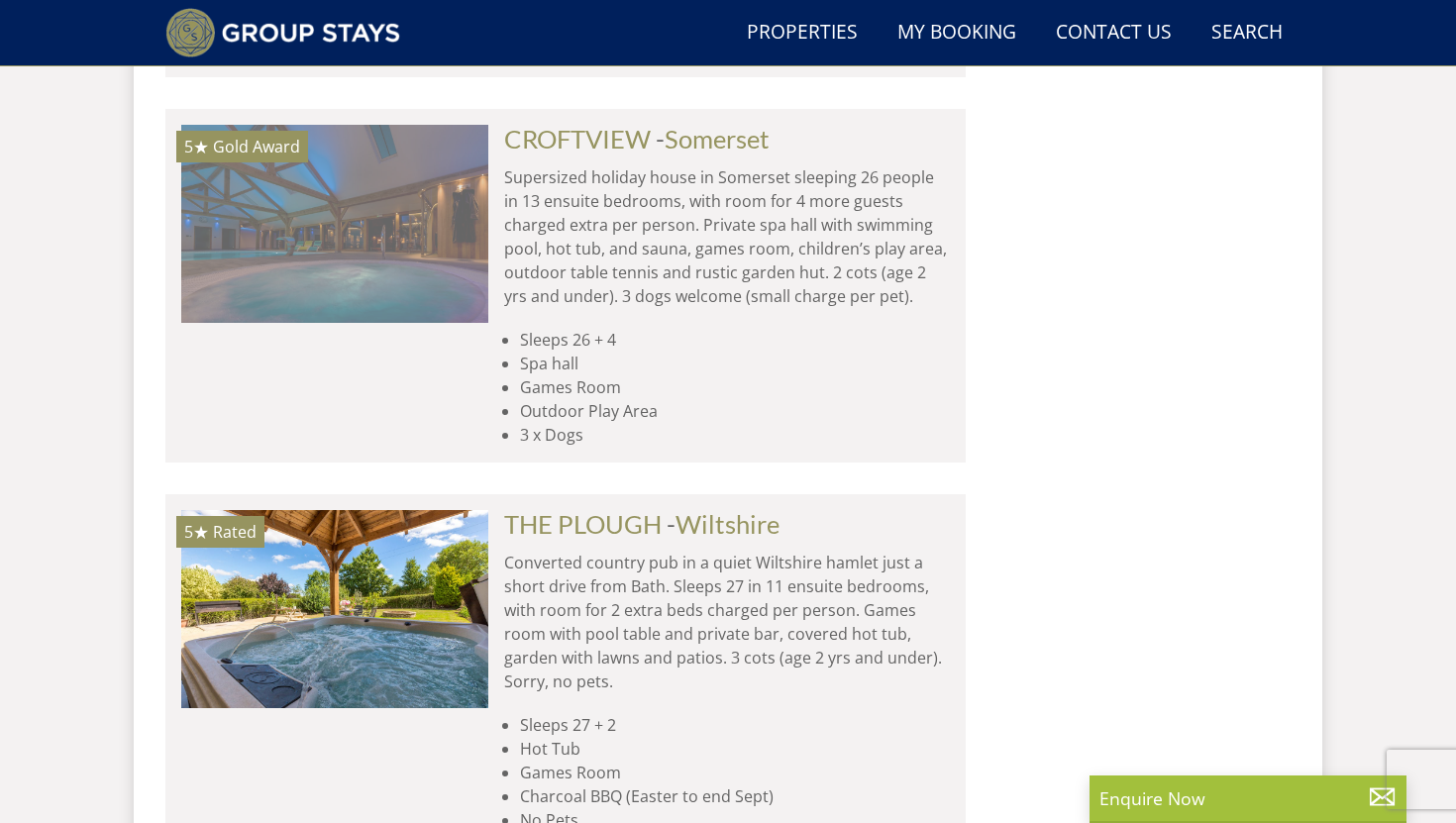 click at bounding box center (335, 224) 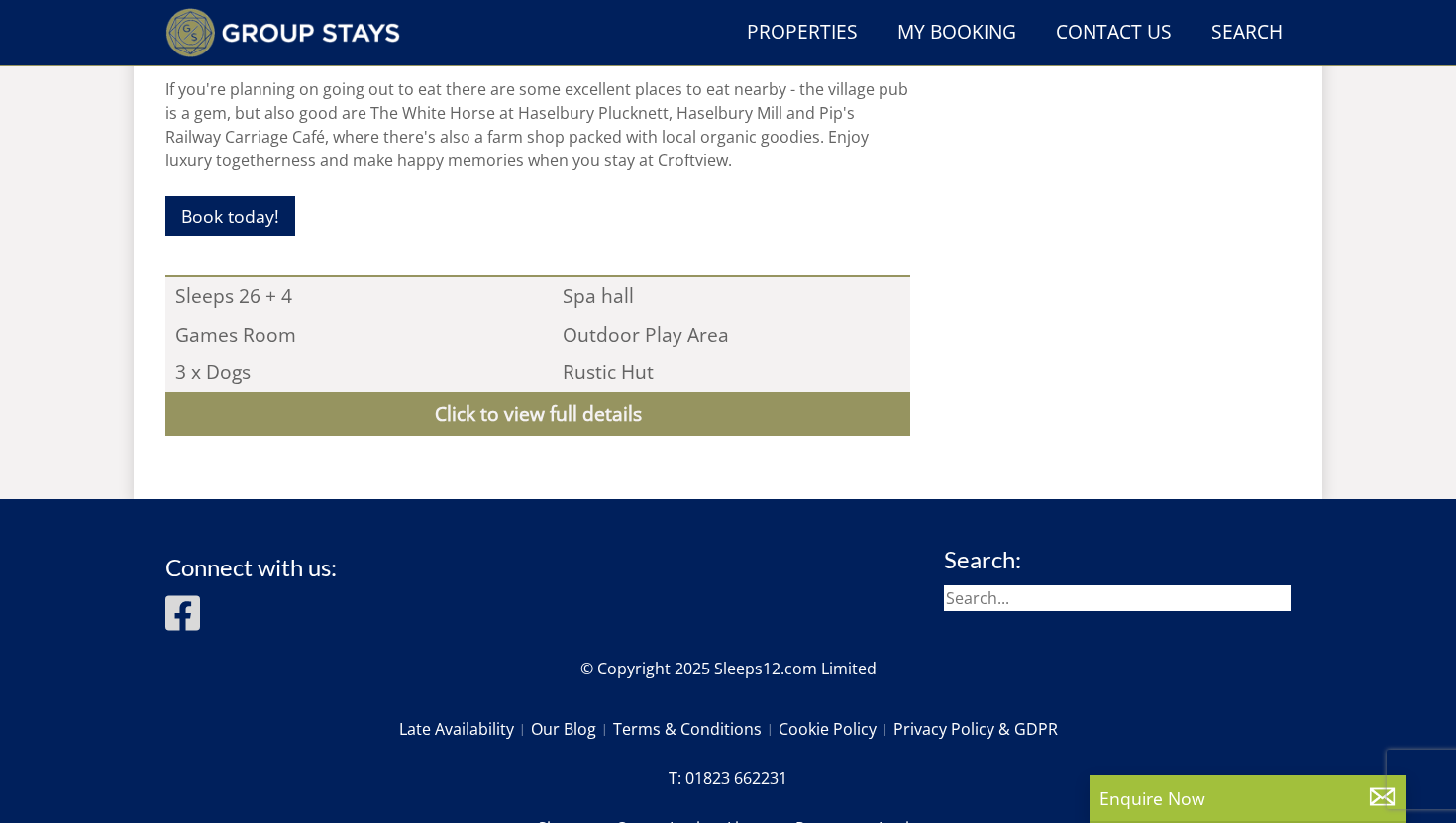 scroll, scrollTop: 1968, scrollLeft: 0, axis: vertical 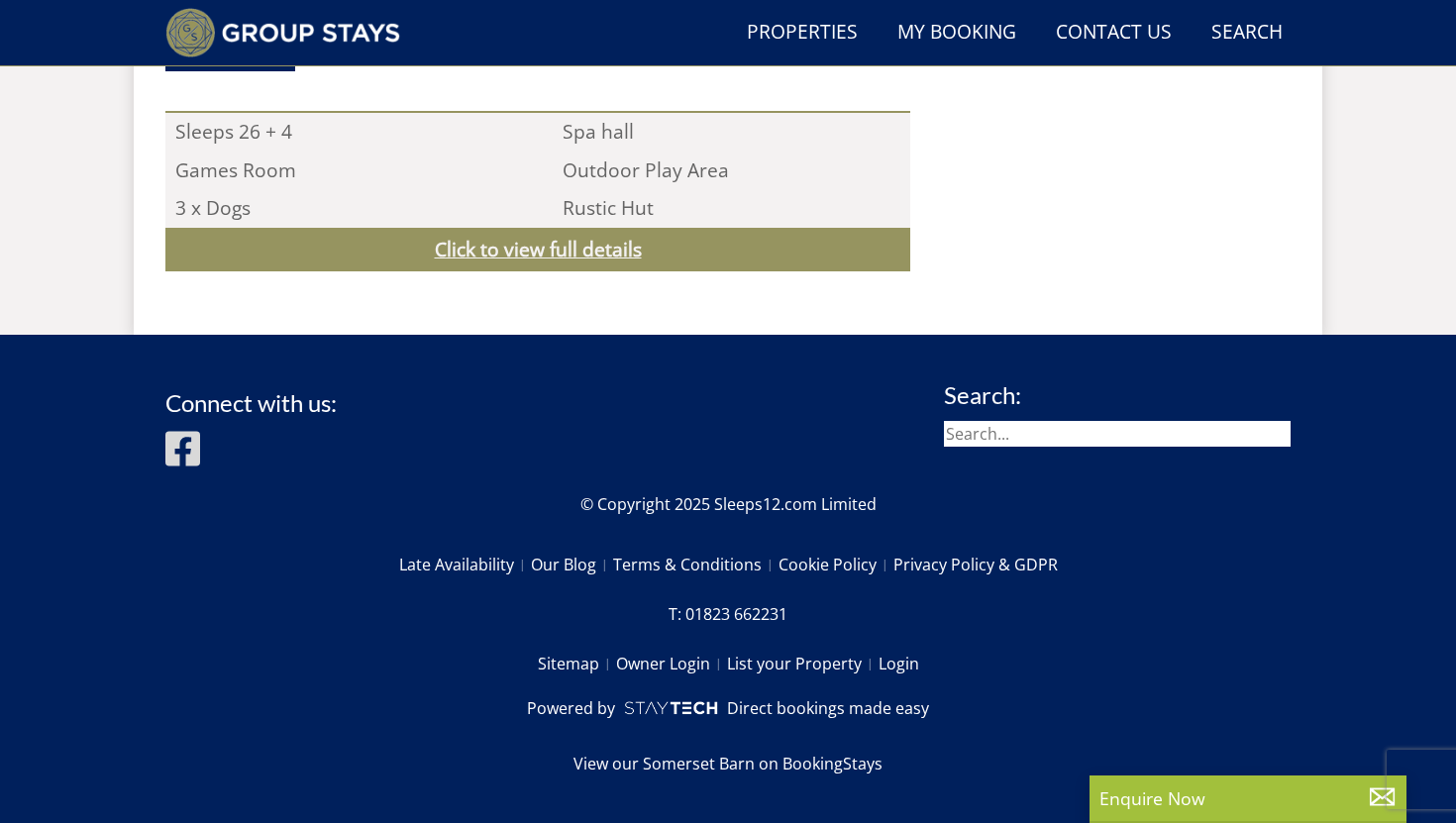 click on "Click to view full details" at bounding box center [538, 250] 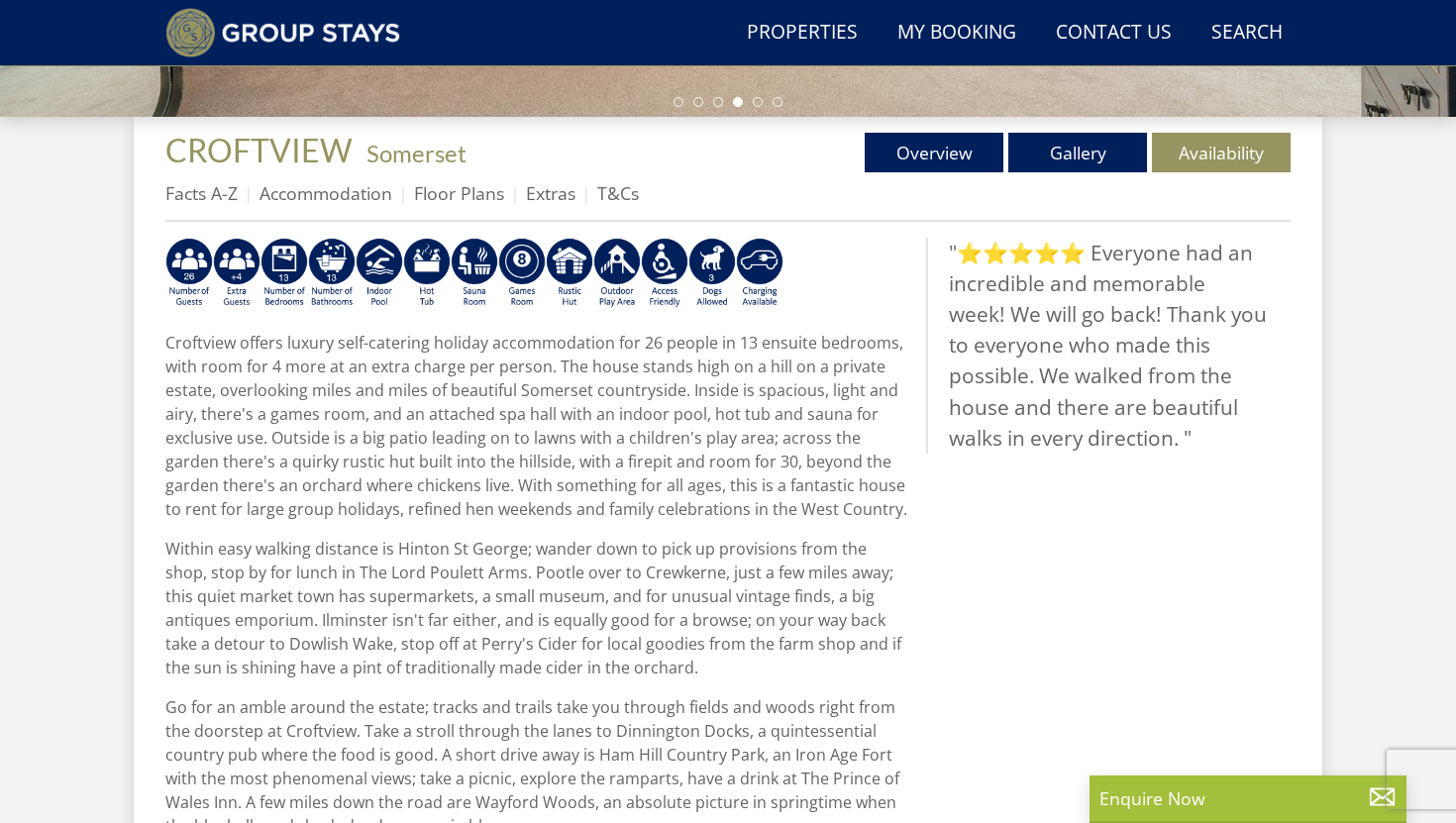scroll, scrollTop: 693, scrollLeft: 0, axis: vertical 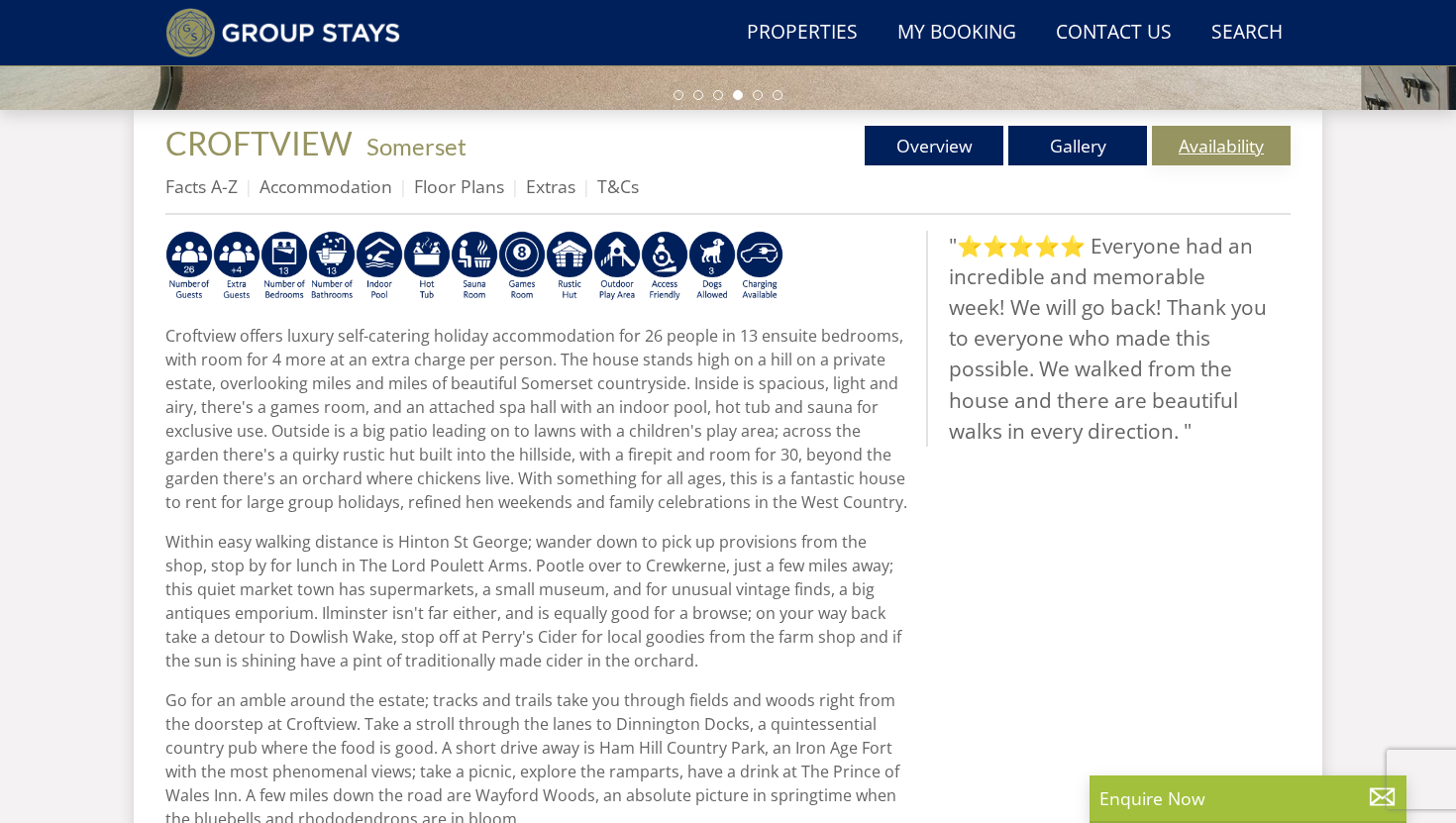 click on "Availability" at bounding box center [1221, 146] 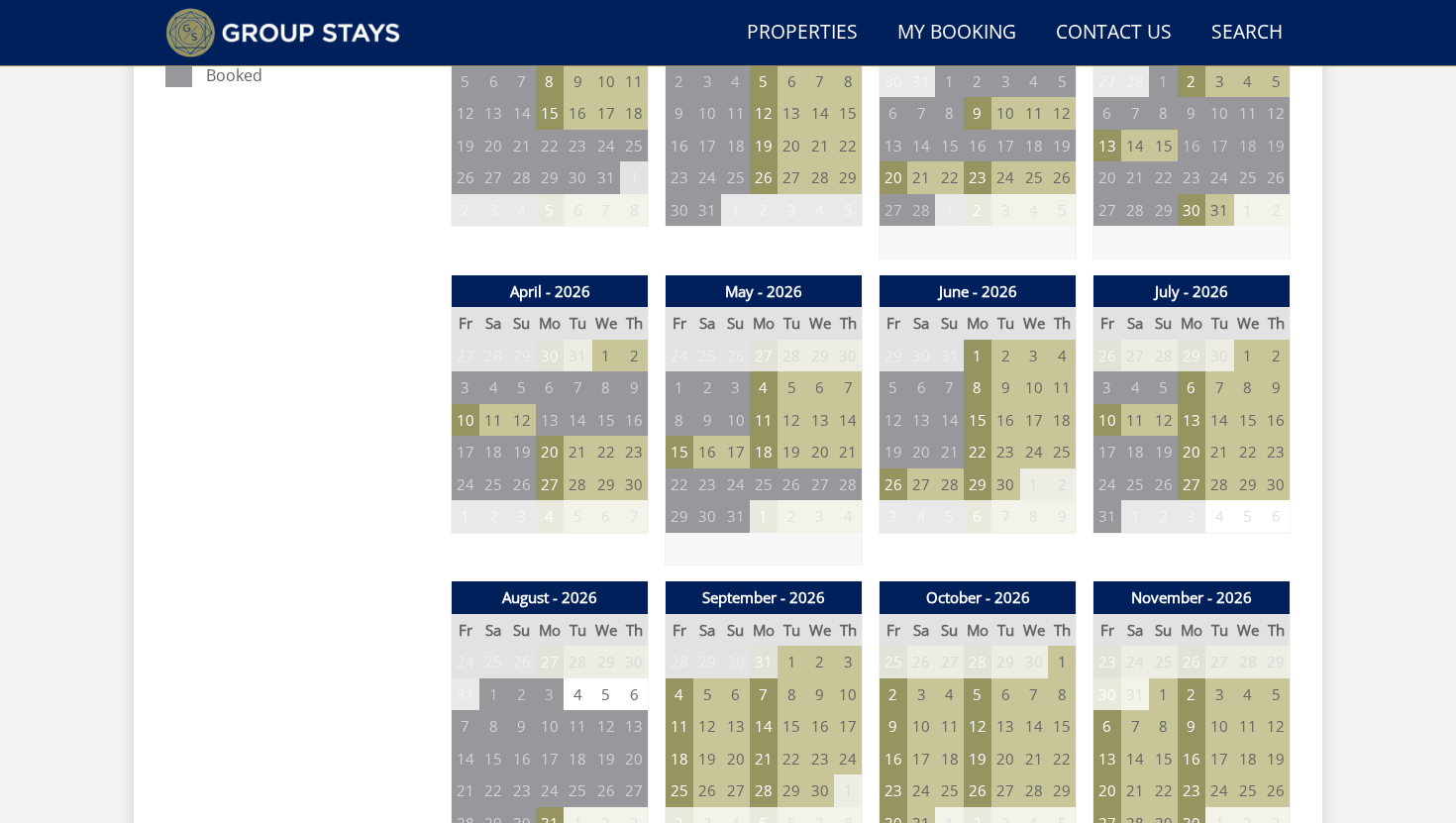 scroll, scrollTop: 1302, scrollLeft: 0, axis: vertical 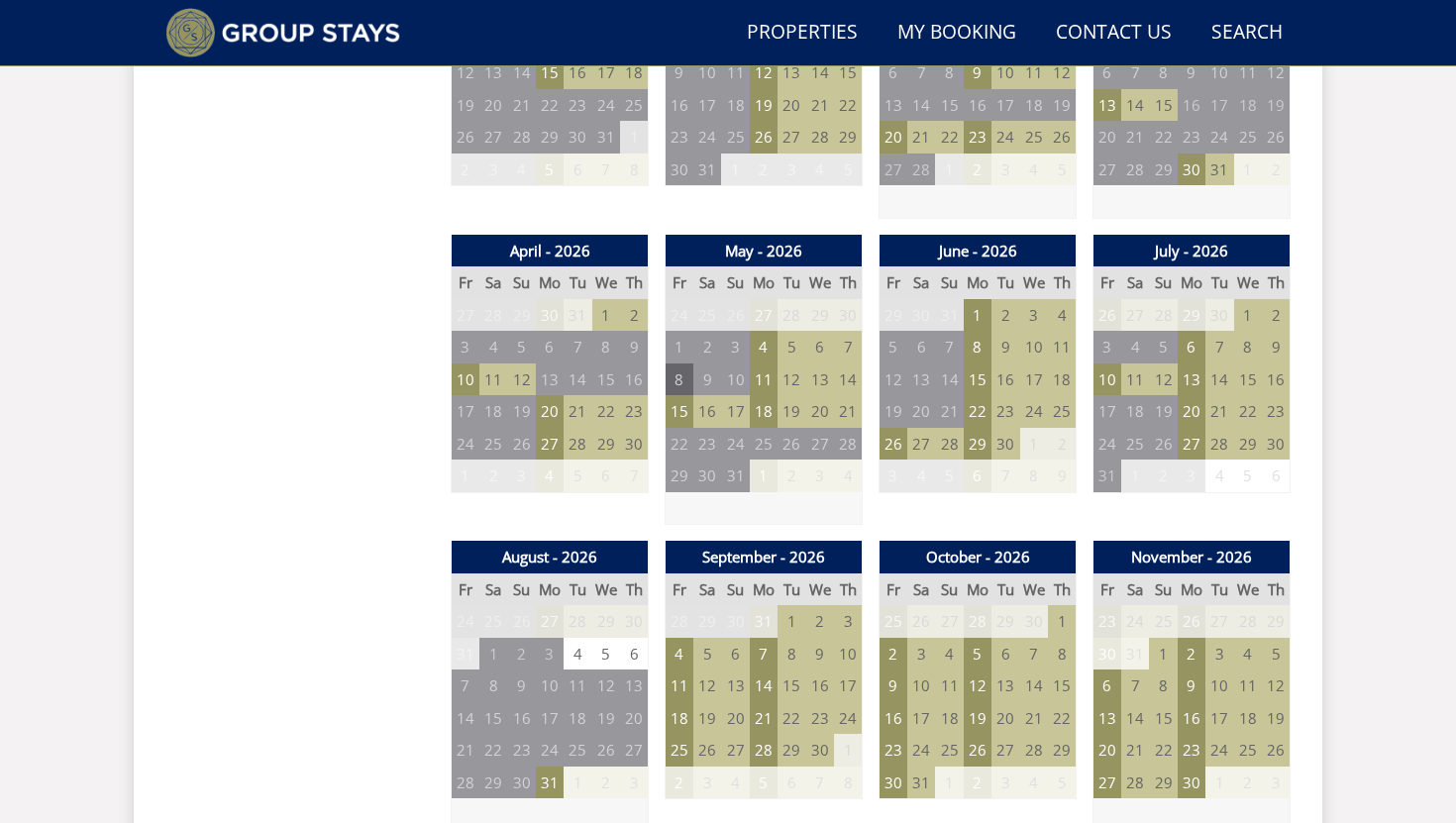 click on "8" at bounding box center [679, 379] 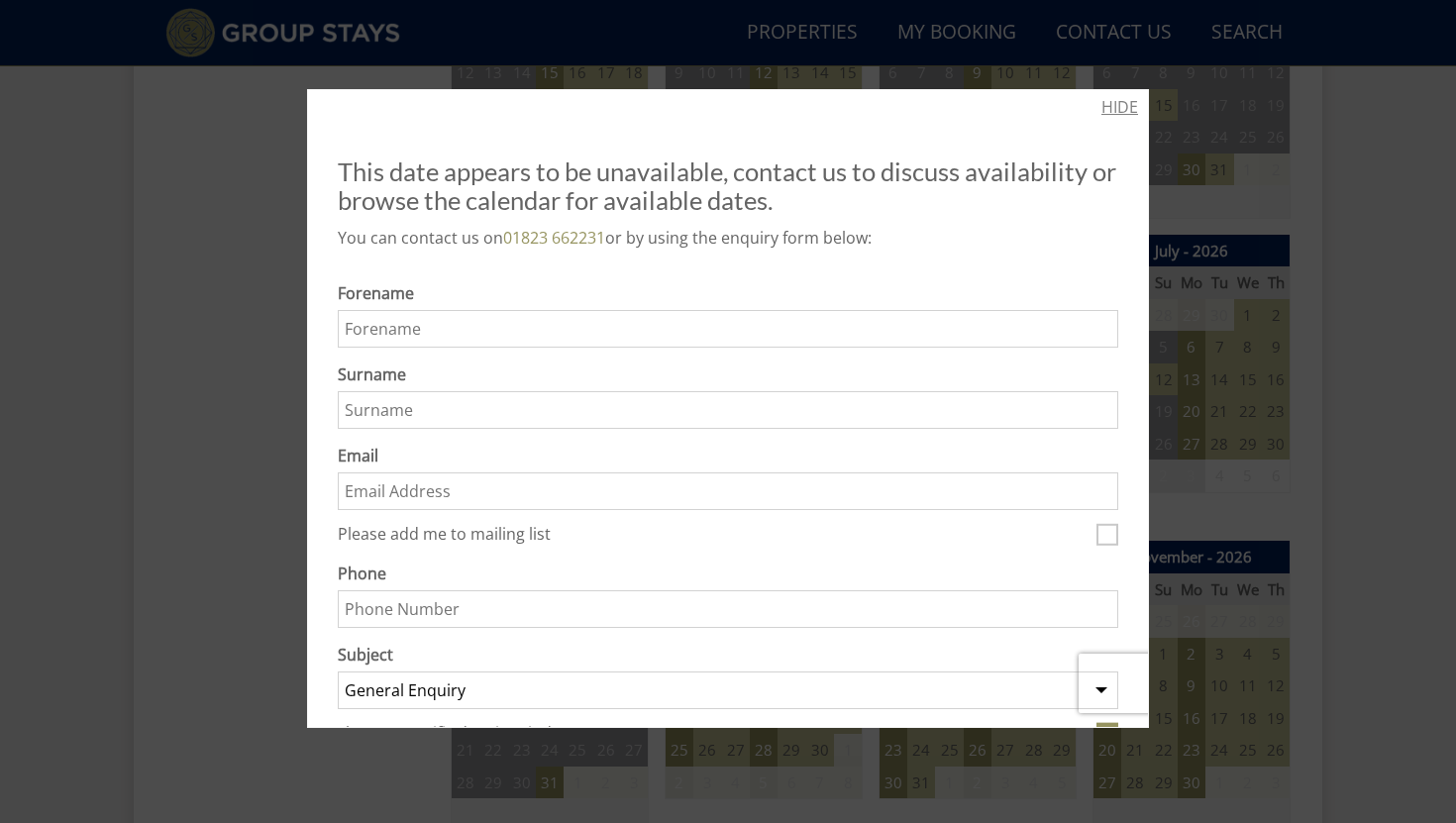click on "HIDE" at bounding box center [1119, 107] 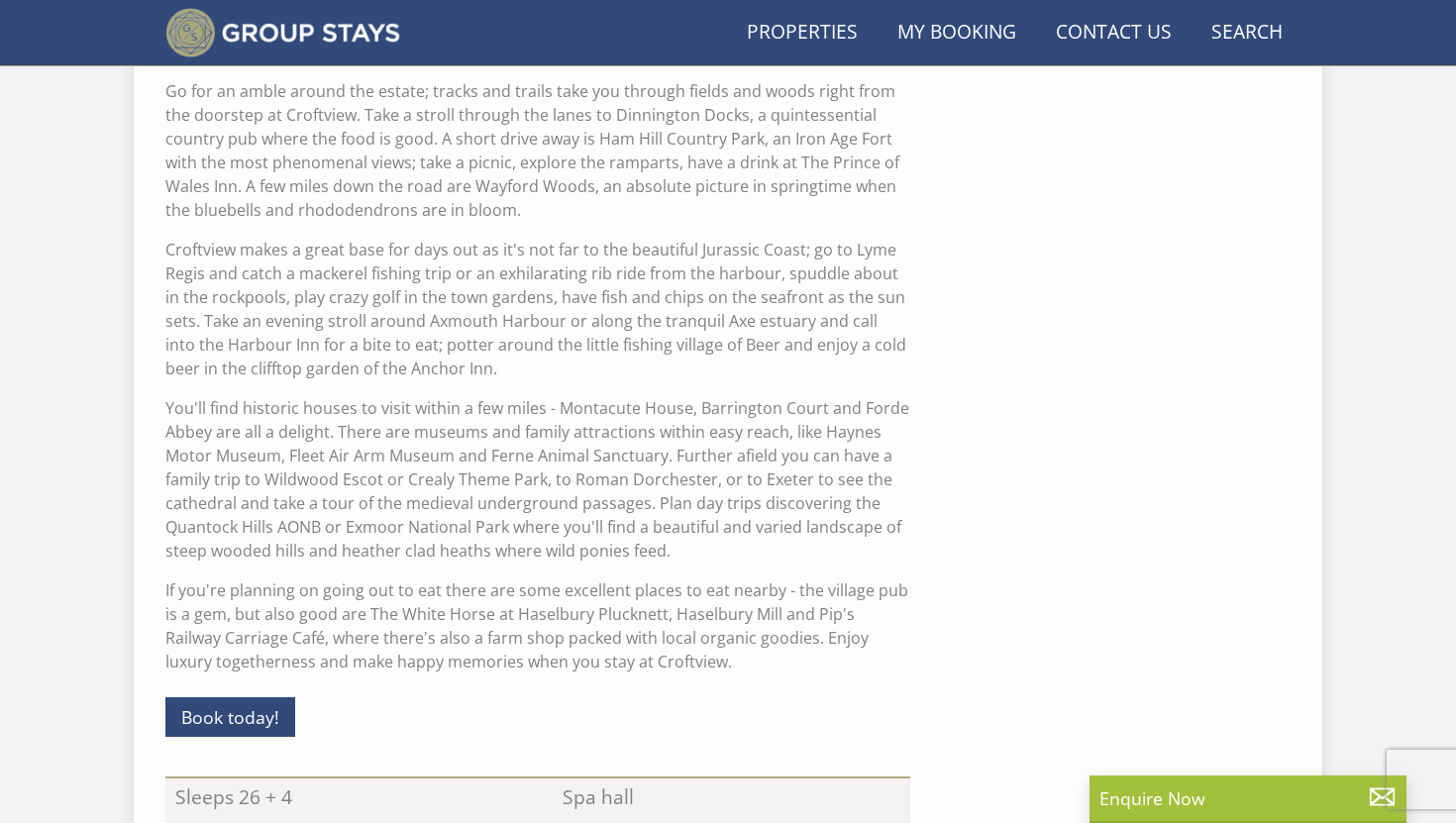 scroll, scrollTop: 693, scrollLeft: 0, axis: vertical 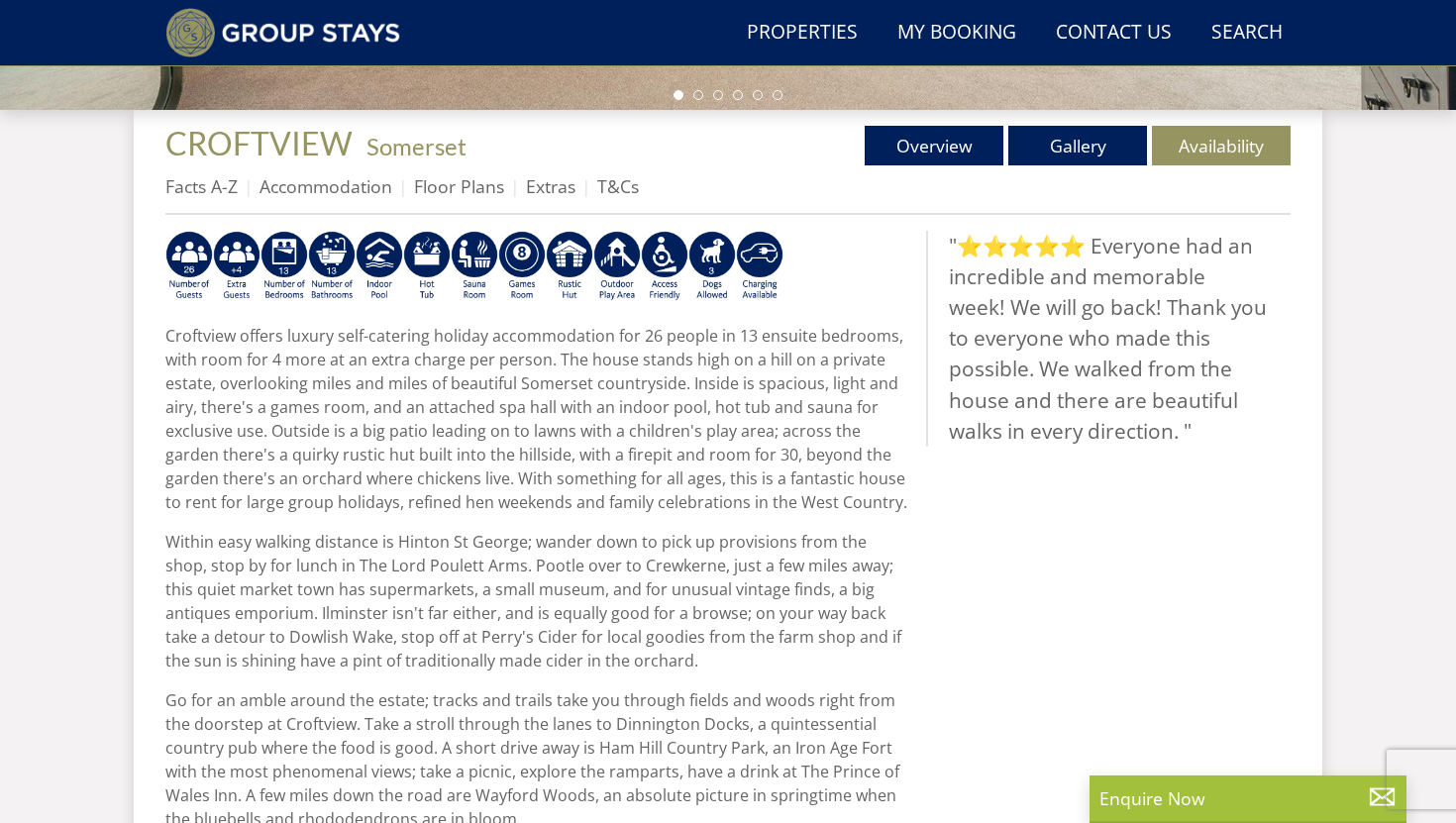 select on "11" 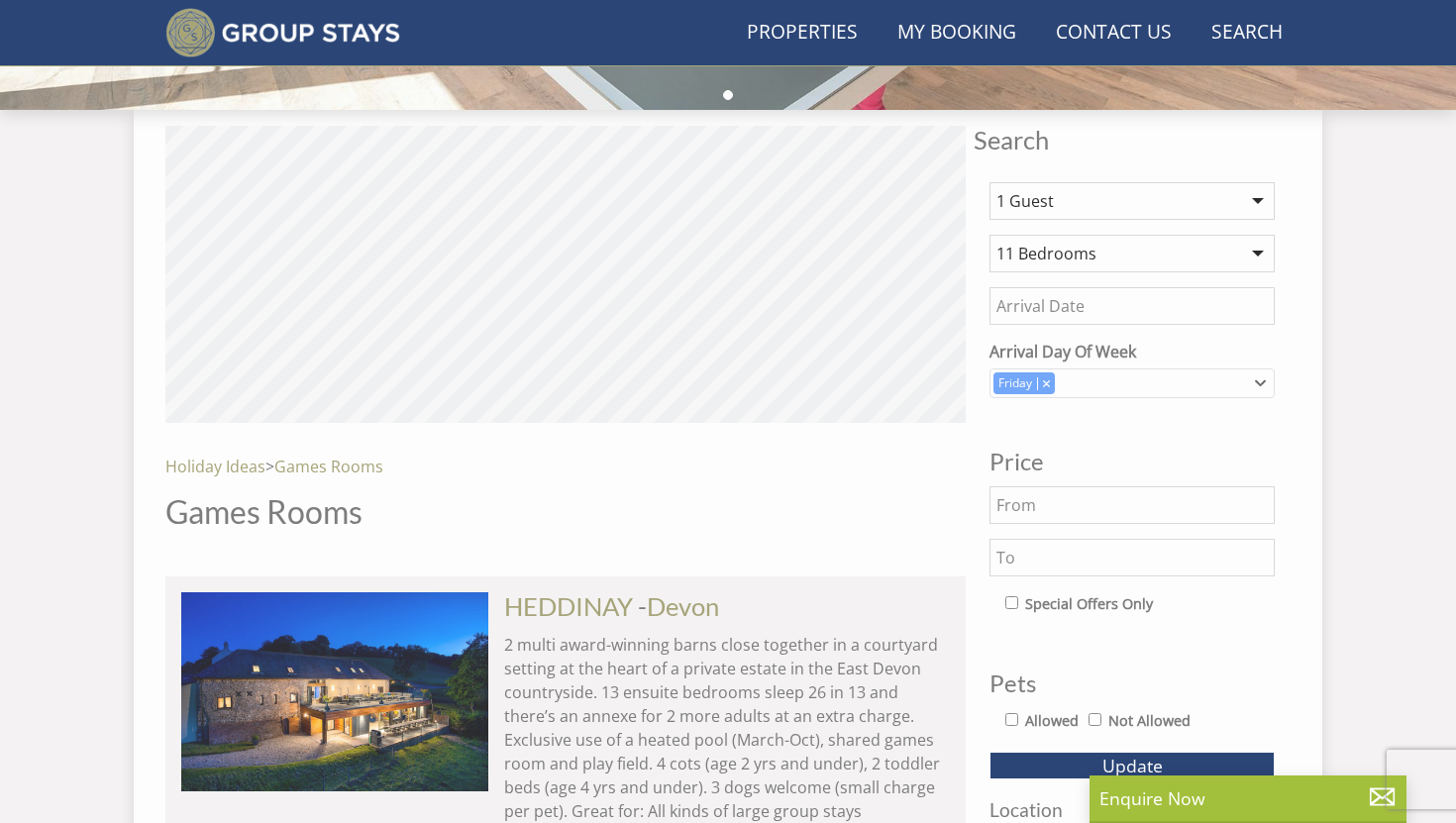 scroll, scrollTop: 1979, scrollLeft: 0, axis: vertical 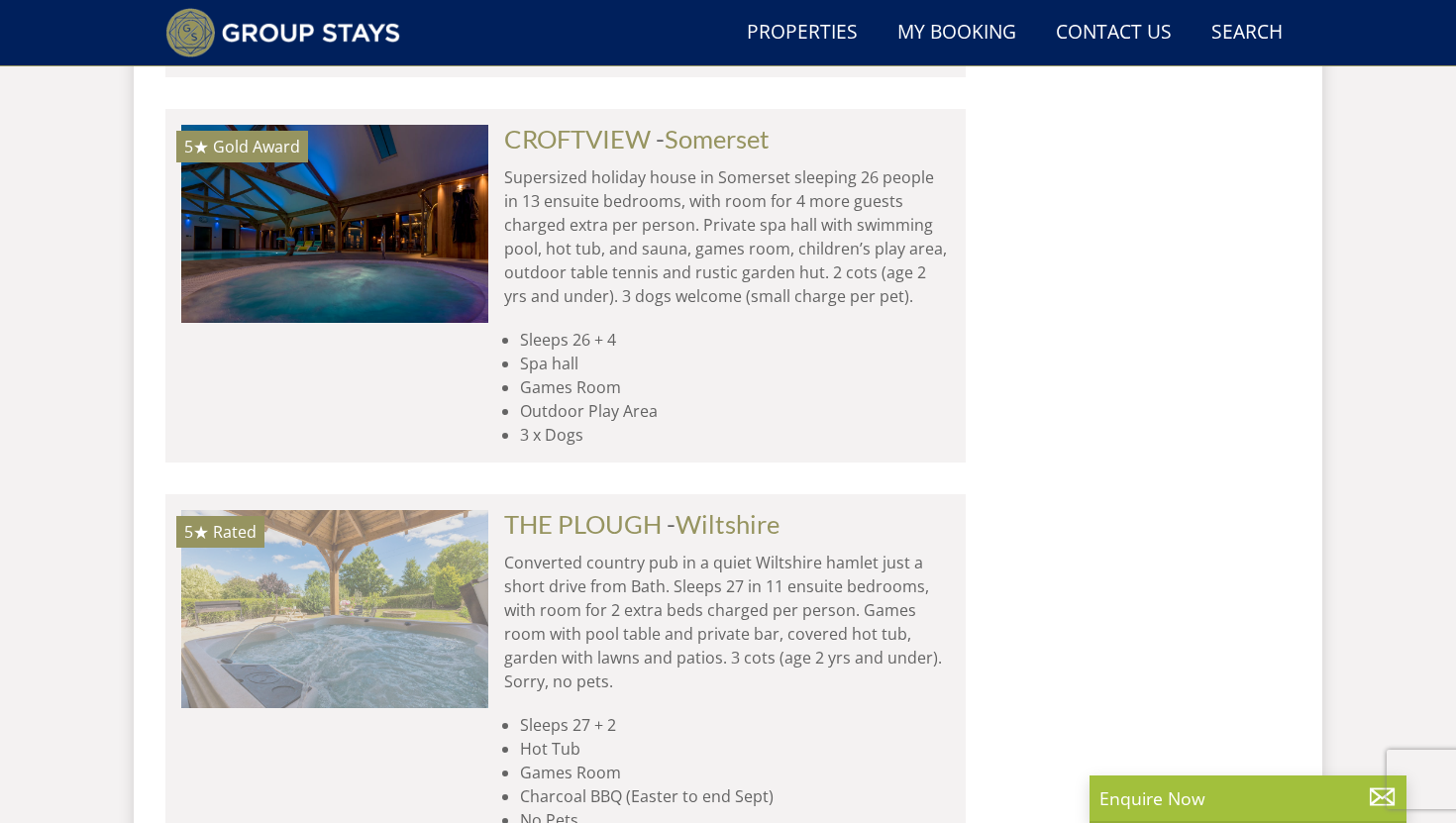 click at bounding box center (335, 609) 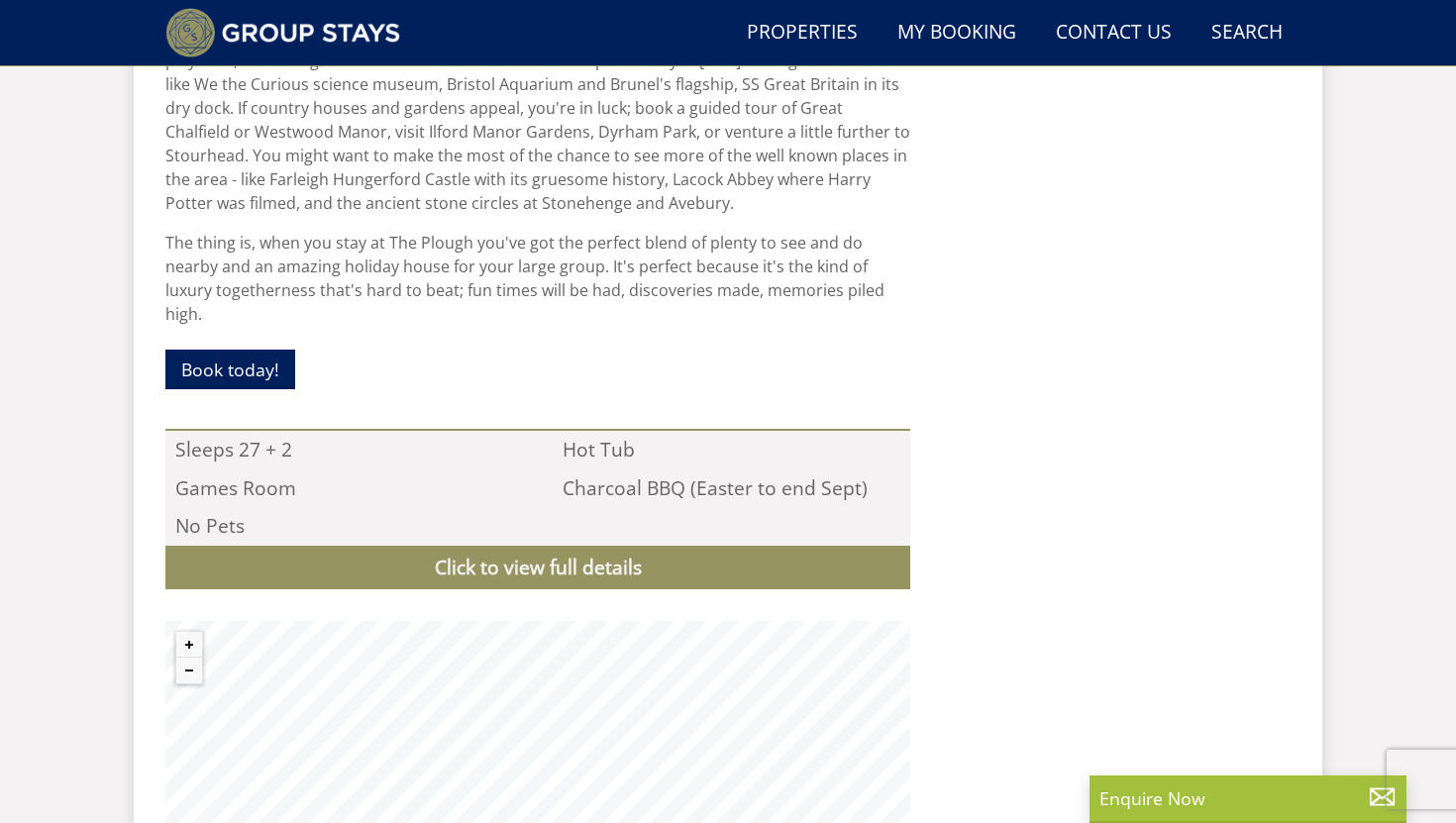 scroll, scrollTop: 1689, scrollLeft: 0, axis: vertical 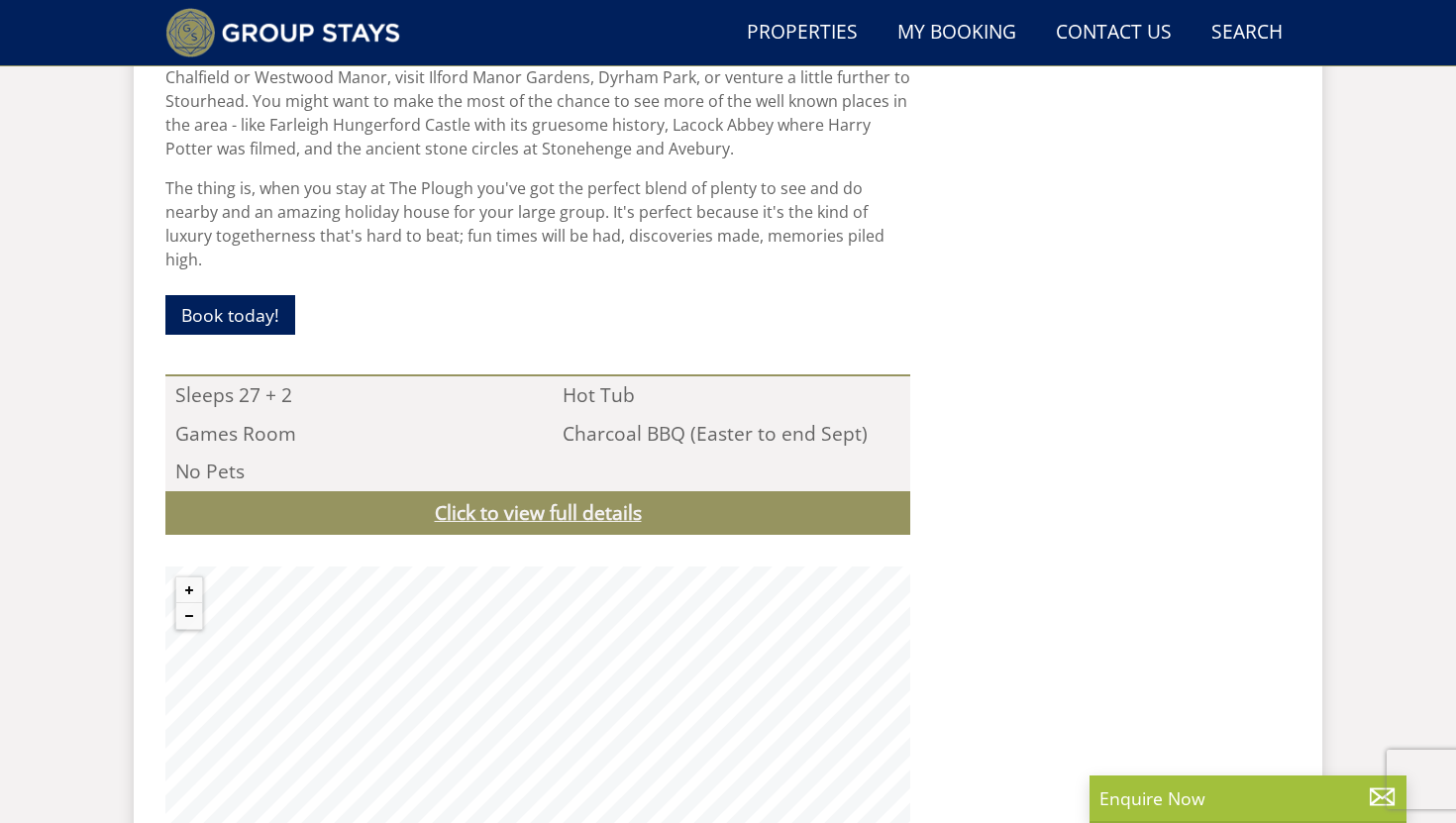 click on "Click to view full details" at bounding box center [538, 513] 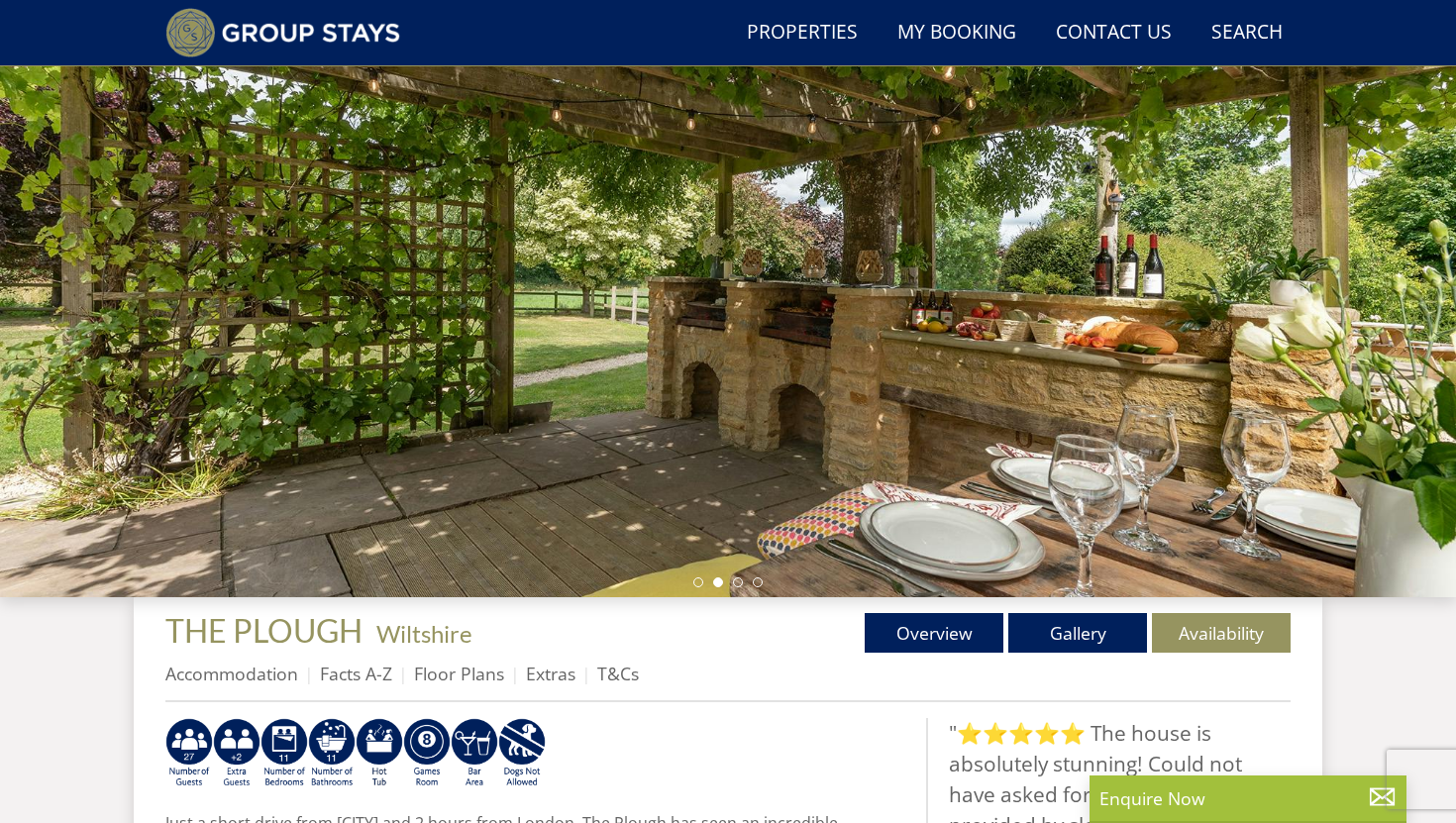 scroll, scrollTop: 0, scrollLeft: 0, axis: both 